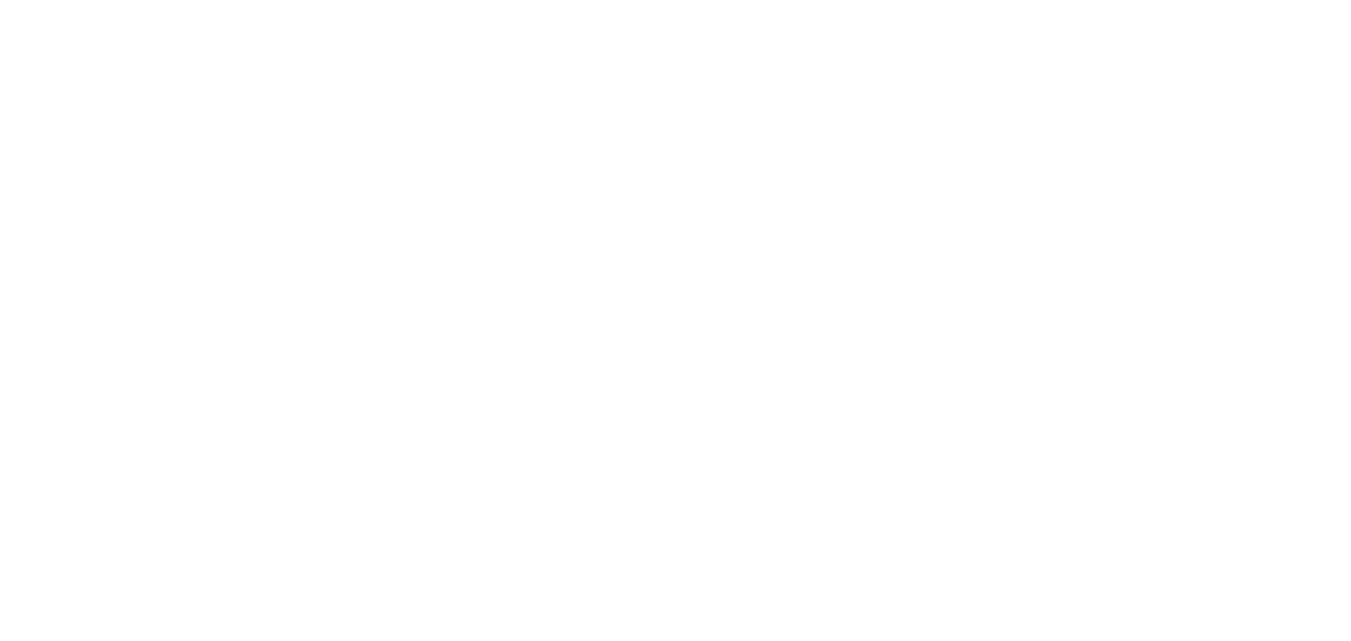 scroll, scrollTop: 0, scrollLeft: 0, axis: both 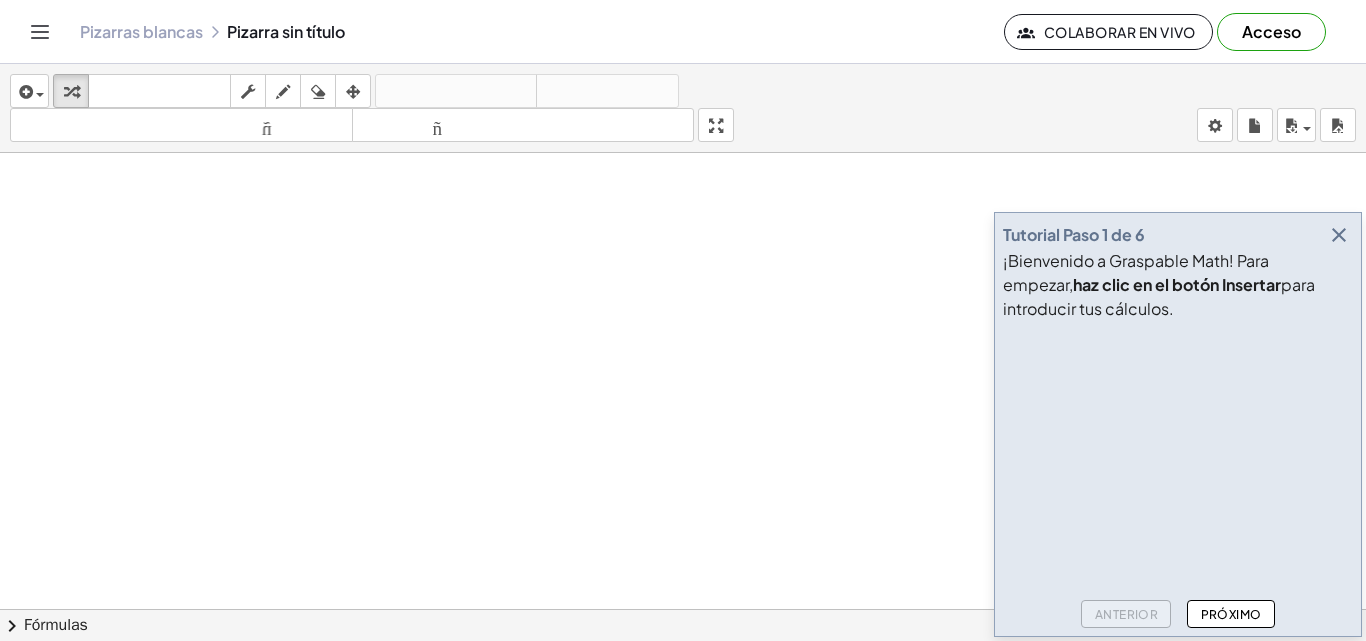 click 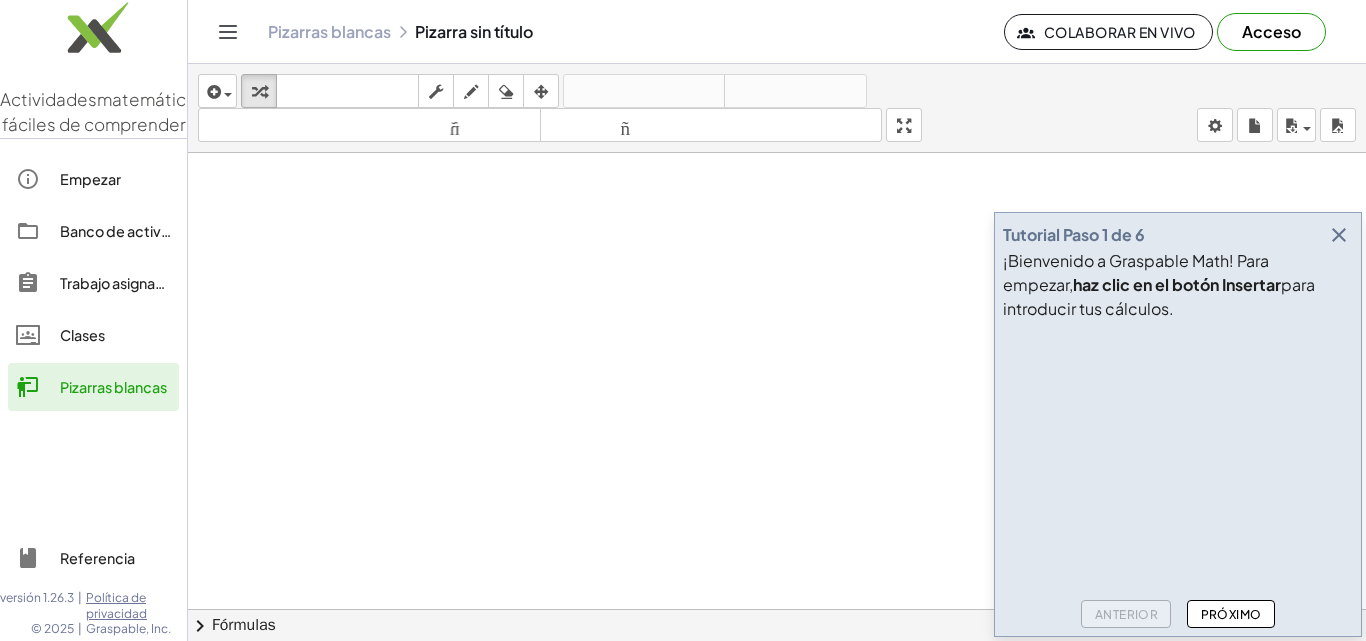 click 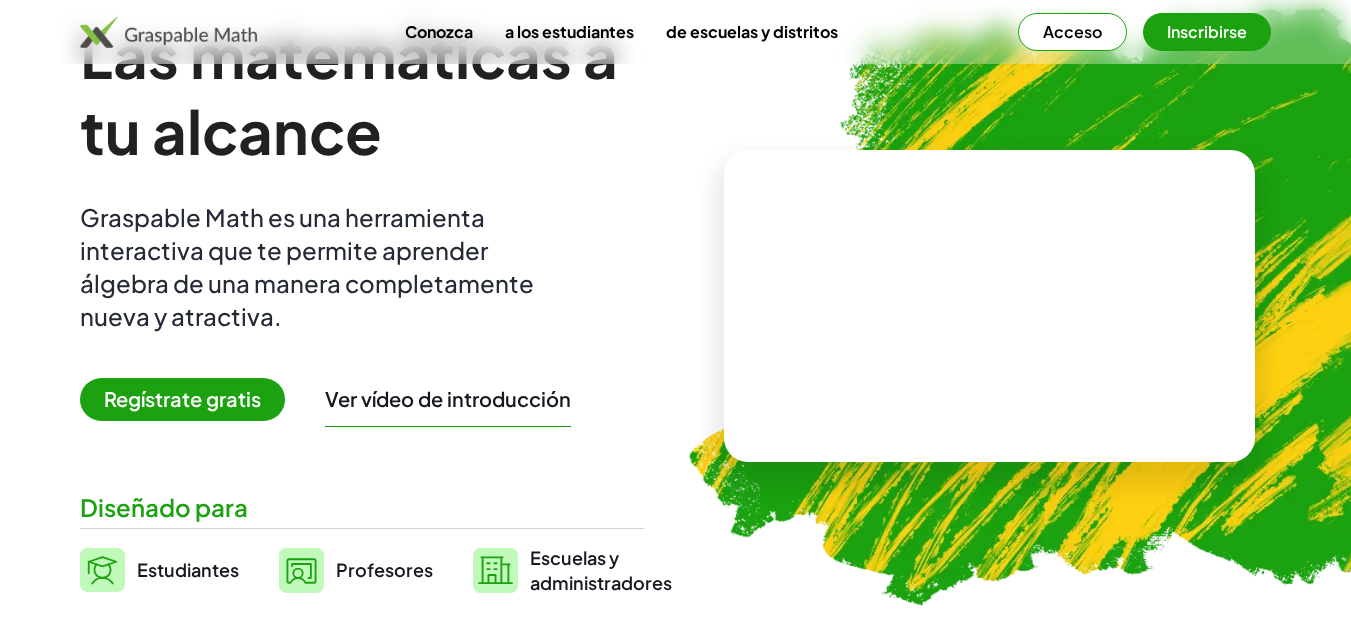 scroll, scrollTop: 0, scrollLeft: 0, axis: both 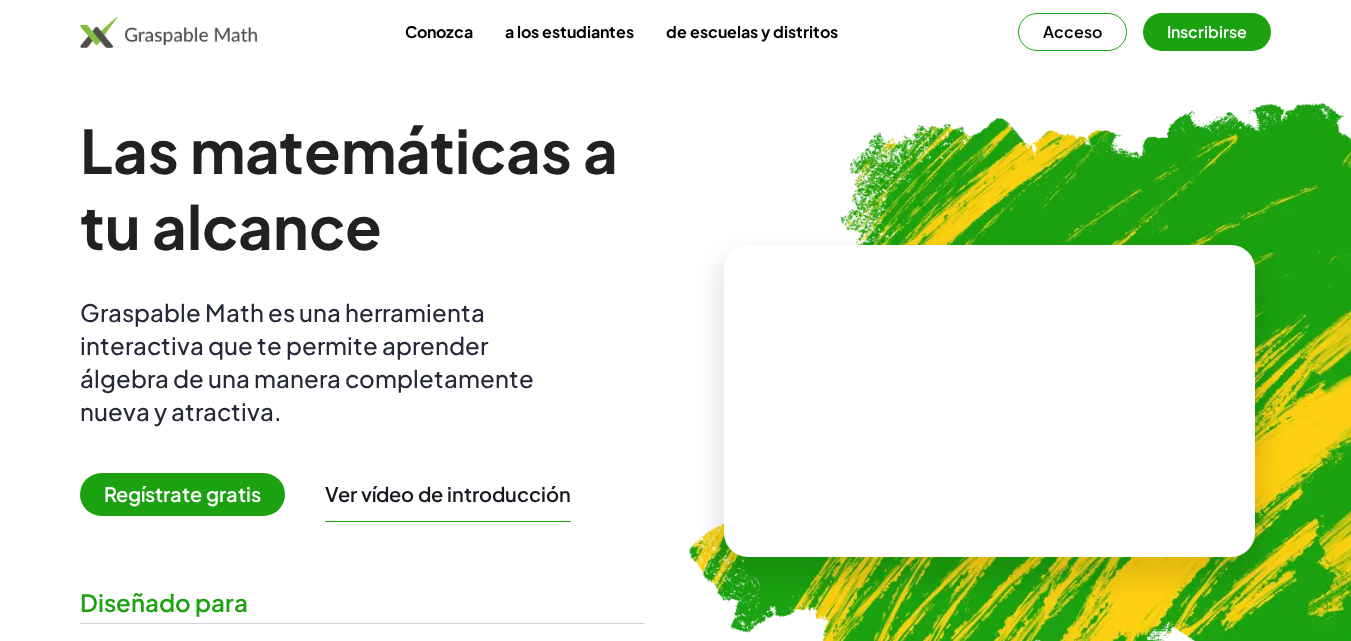 click at bounding box center (168, 32) 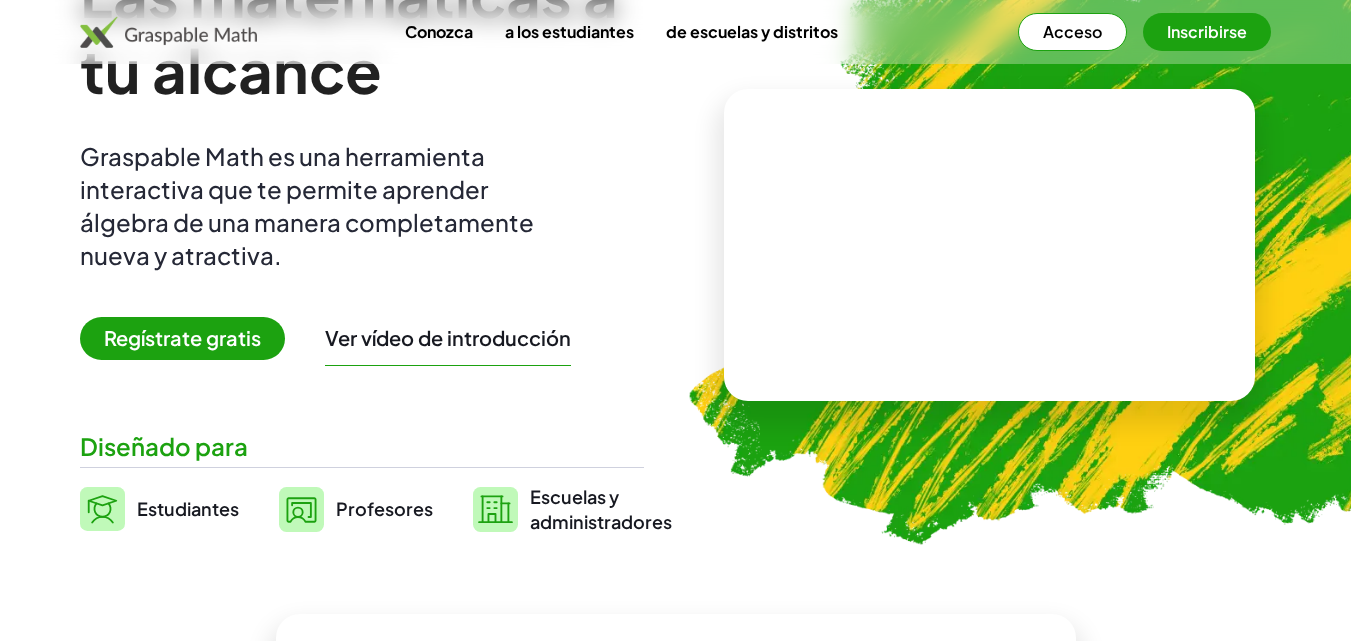 scroll, scrollTop: 0, scrollLeft: 0, axis: both 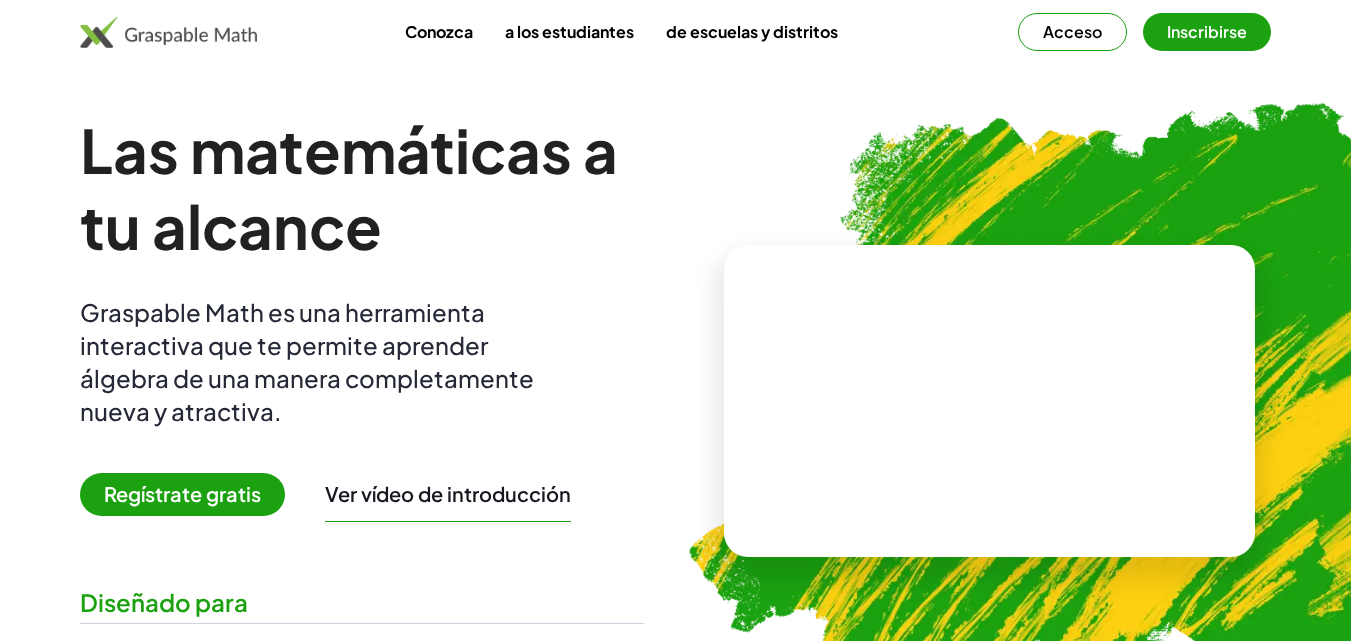 click on "Acceso" at bounding box center [1072, 31] 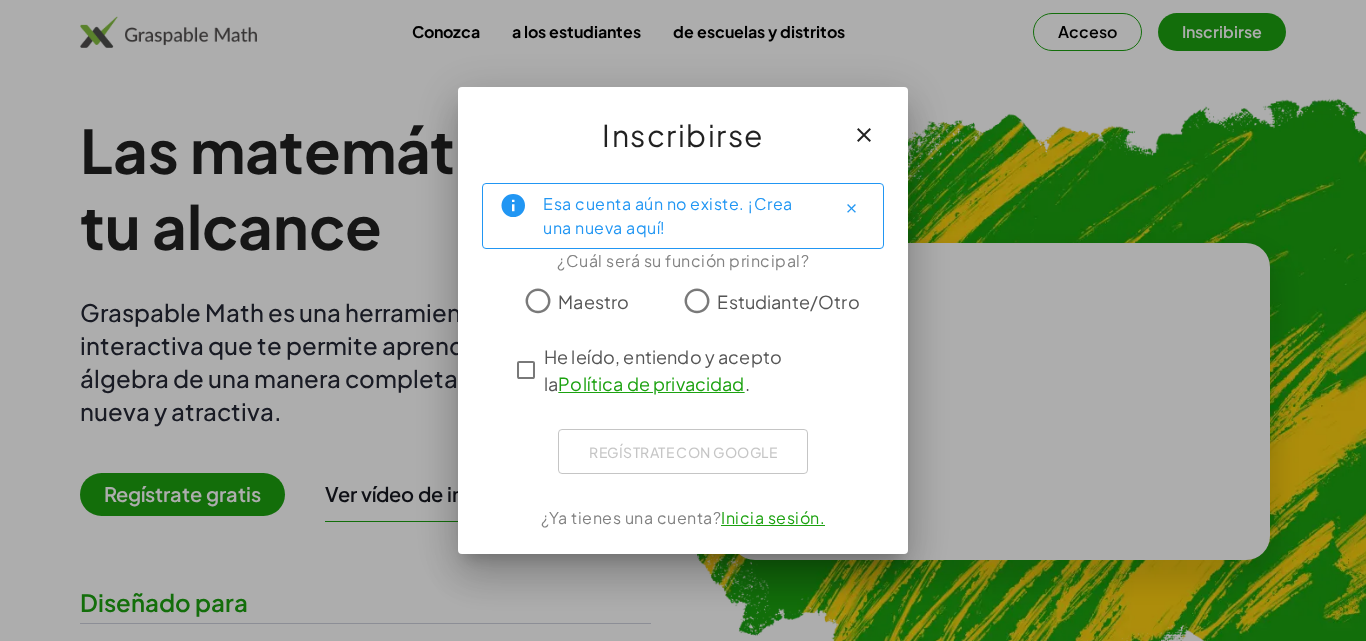 click on "Maestro" at bounding box center (593, 301) 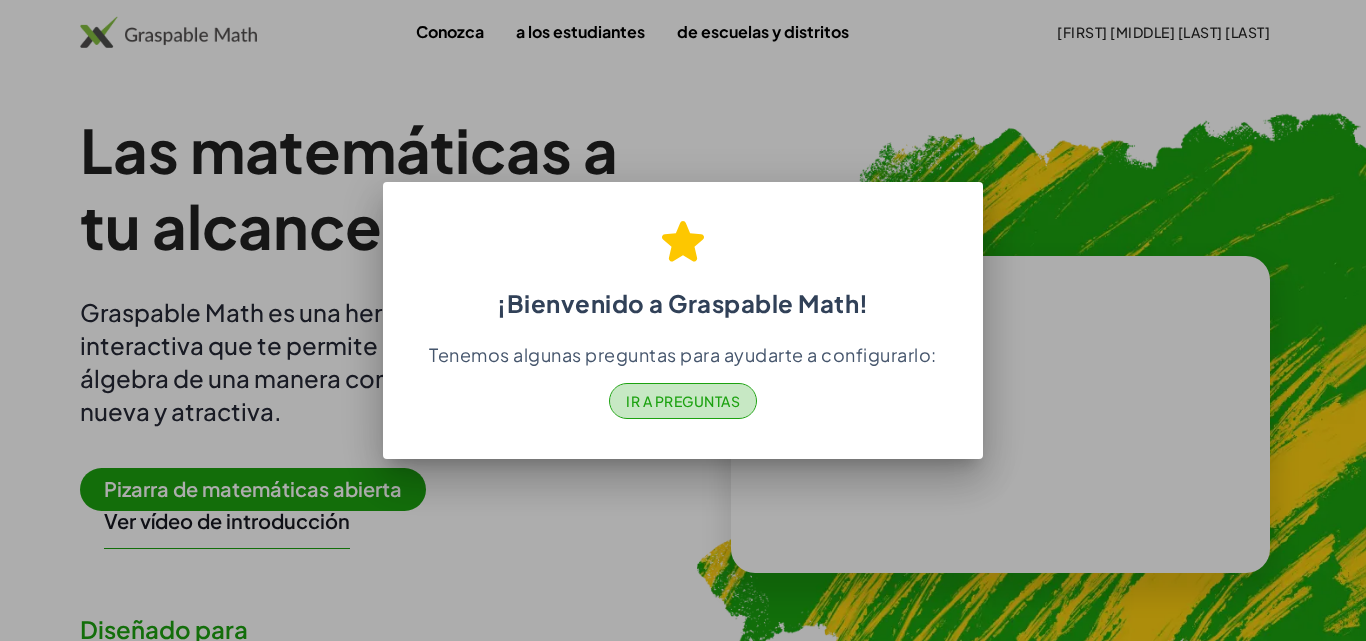 click on "Ir a Preguntas" at bounding box center (683, 401) 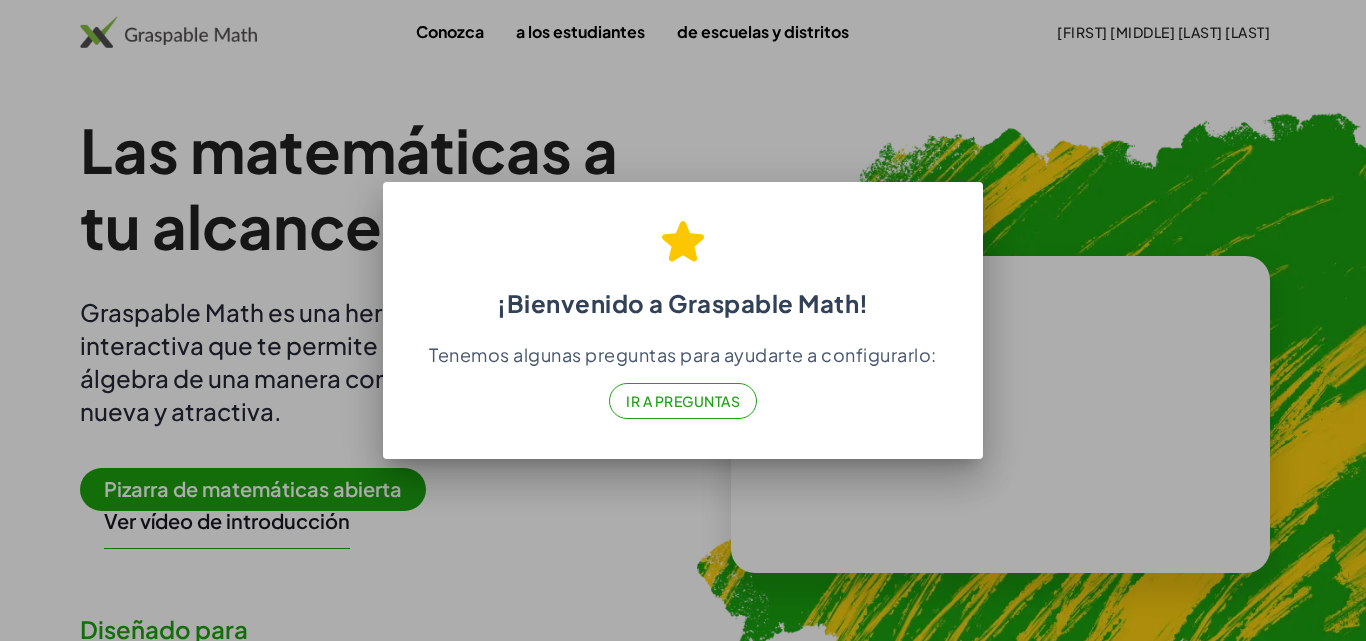 click at bounding box center [683, 320] 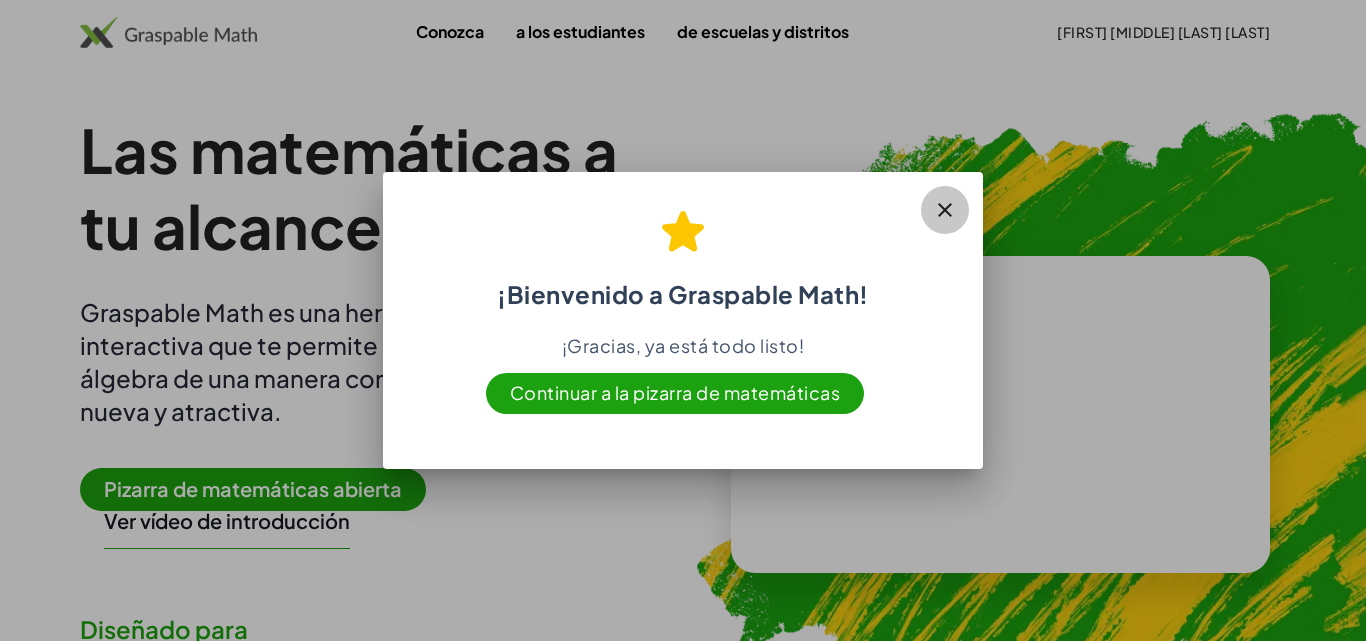 click 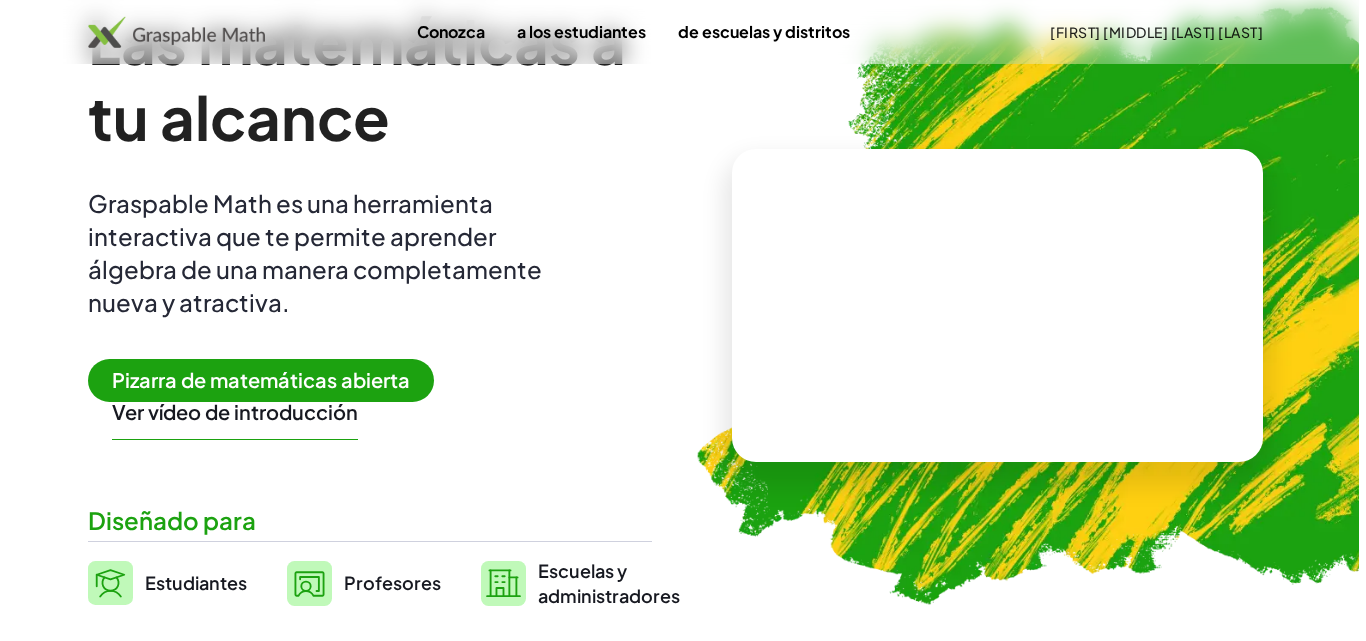 scroll, scrollTop: 0, scrollLeft: 0, axis: both 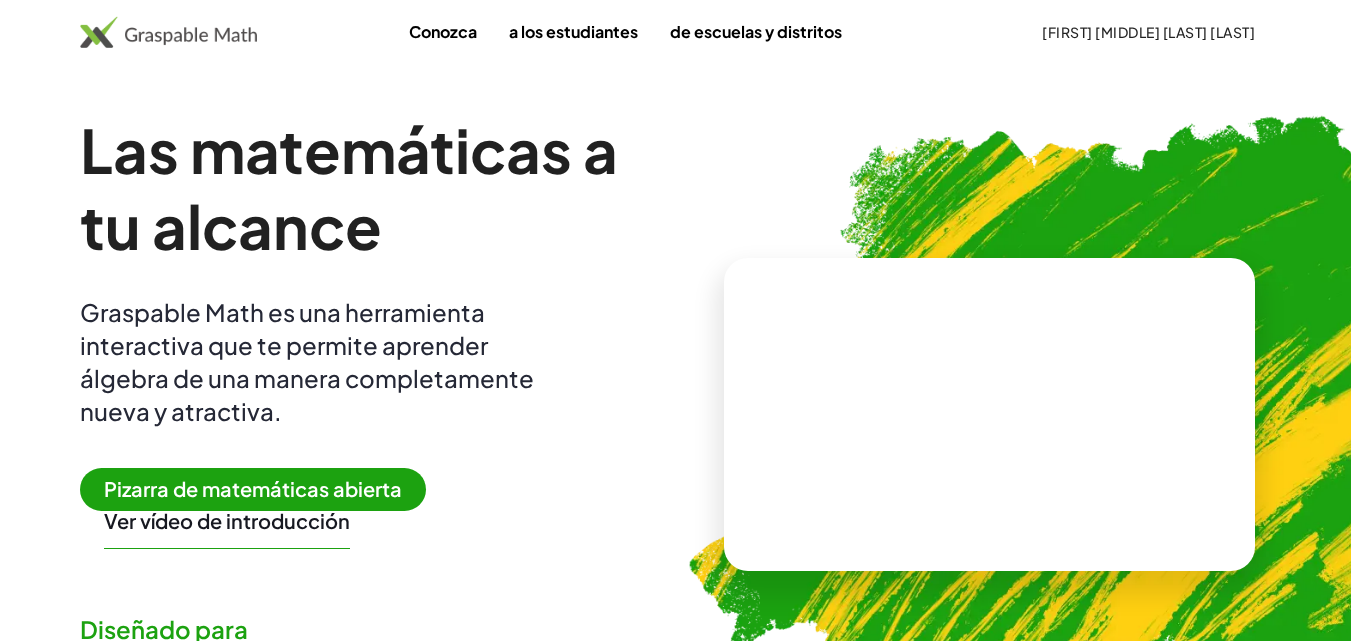 click on "Pizarra de matemáticas abierta" at bounding box center (253, 488) 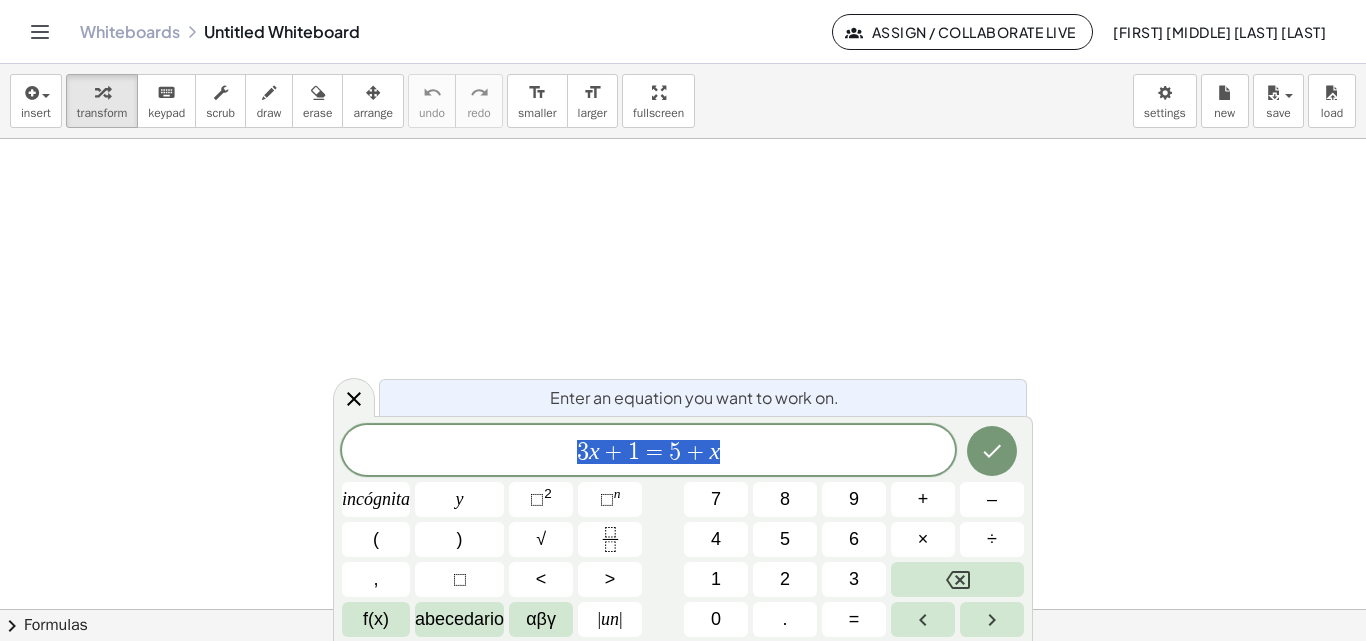 click at bounding box center (683, 609) 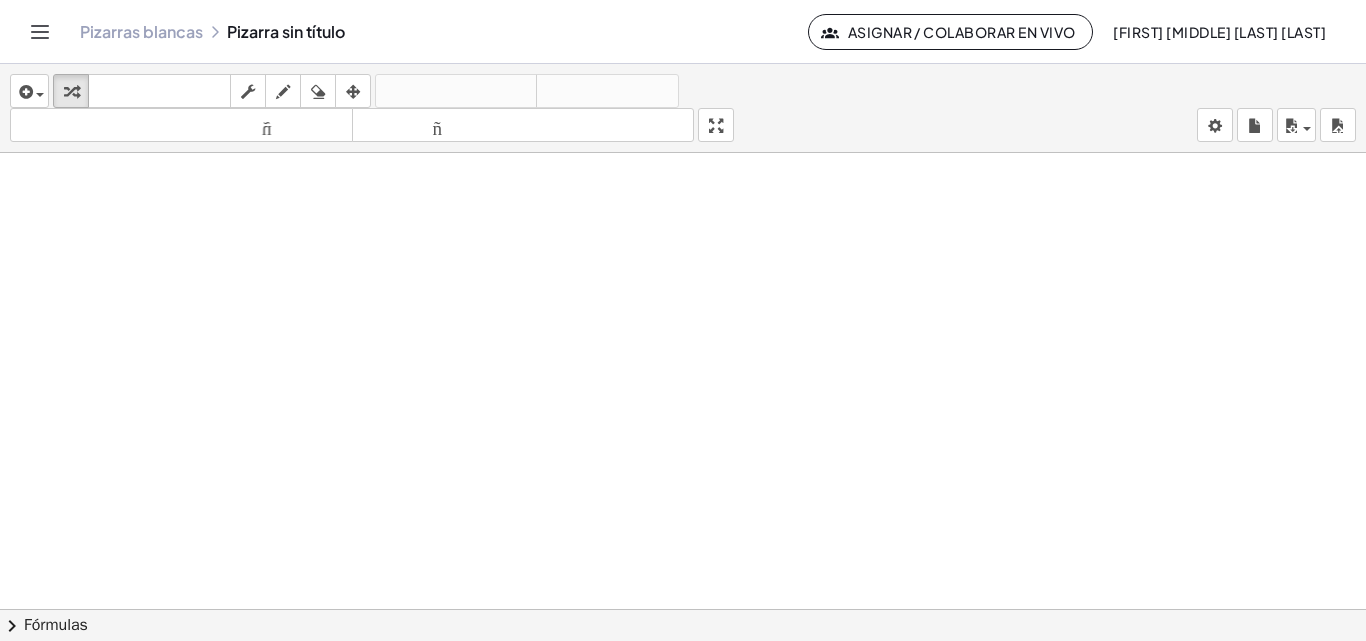 click at bounding box center (683, 623) 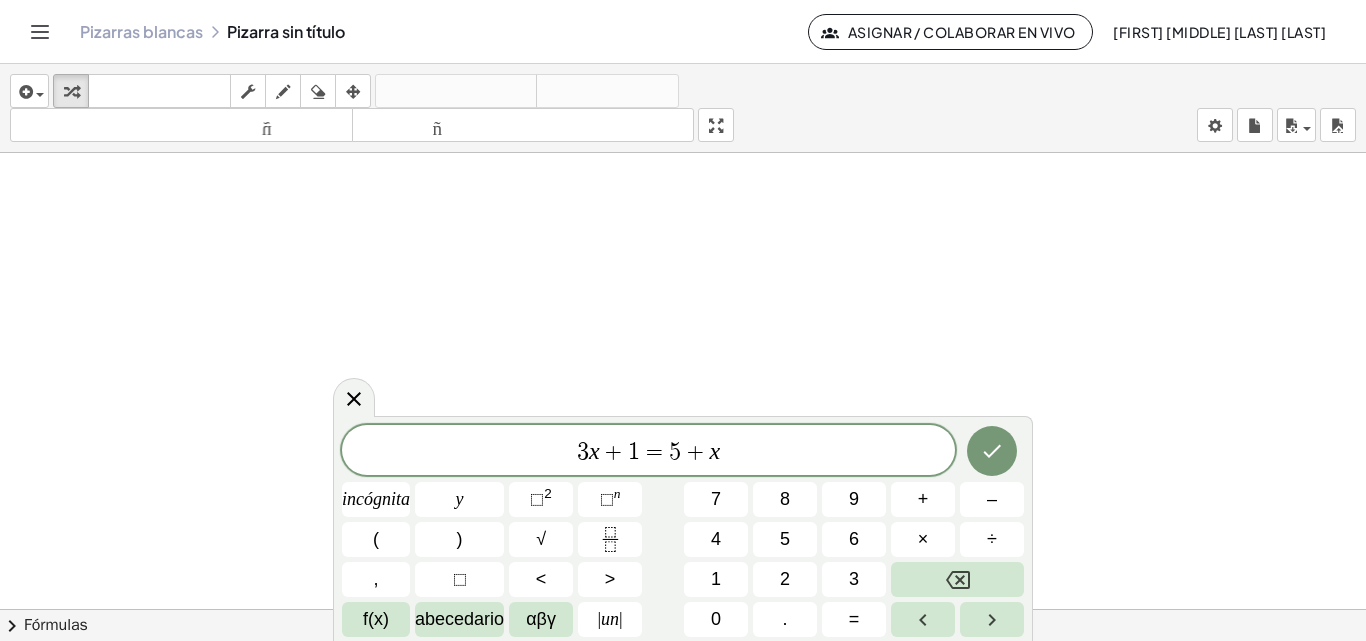 scroll, scrollTop: 200, scrollLeft: 0, axis: vertical 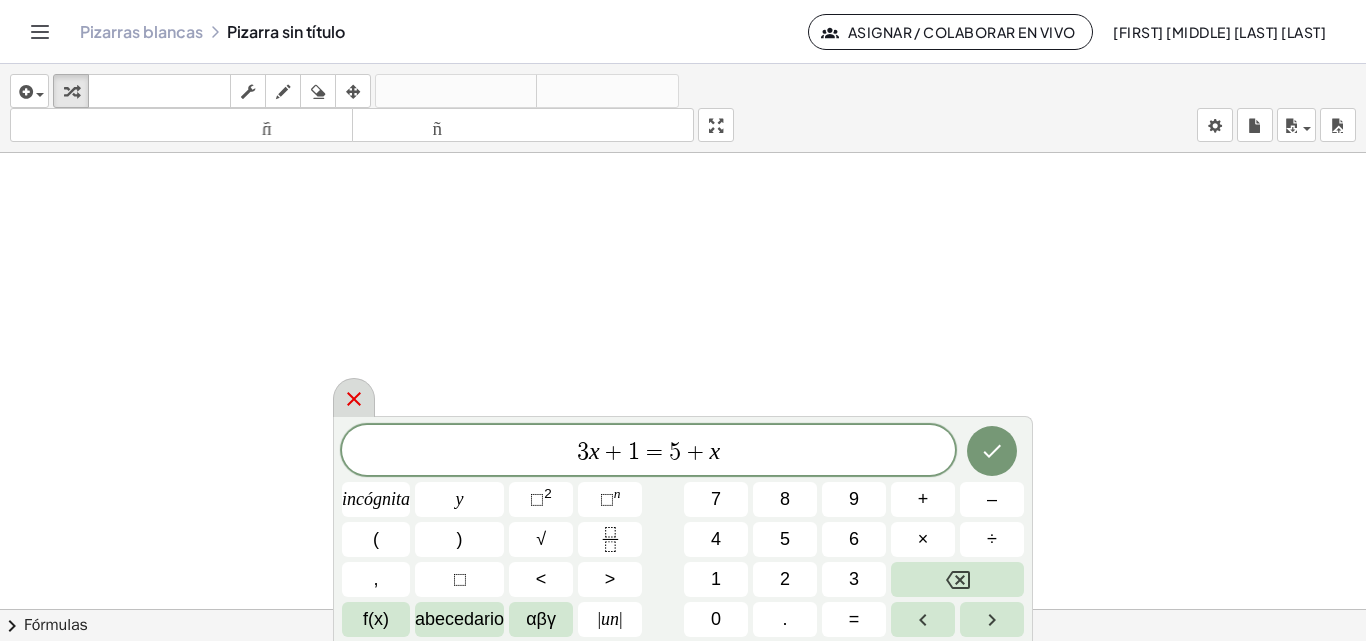 click 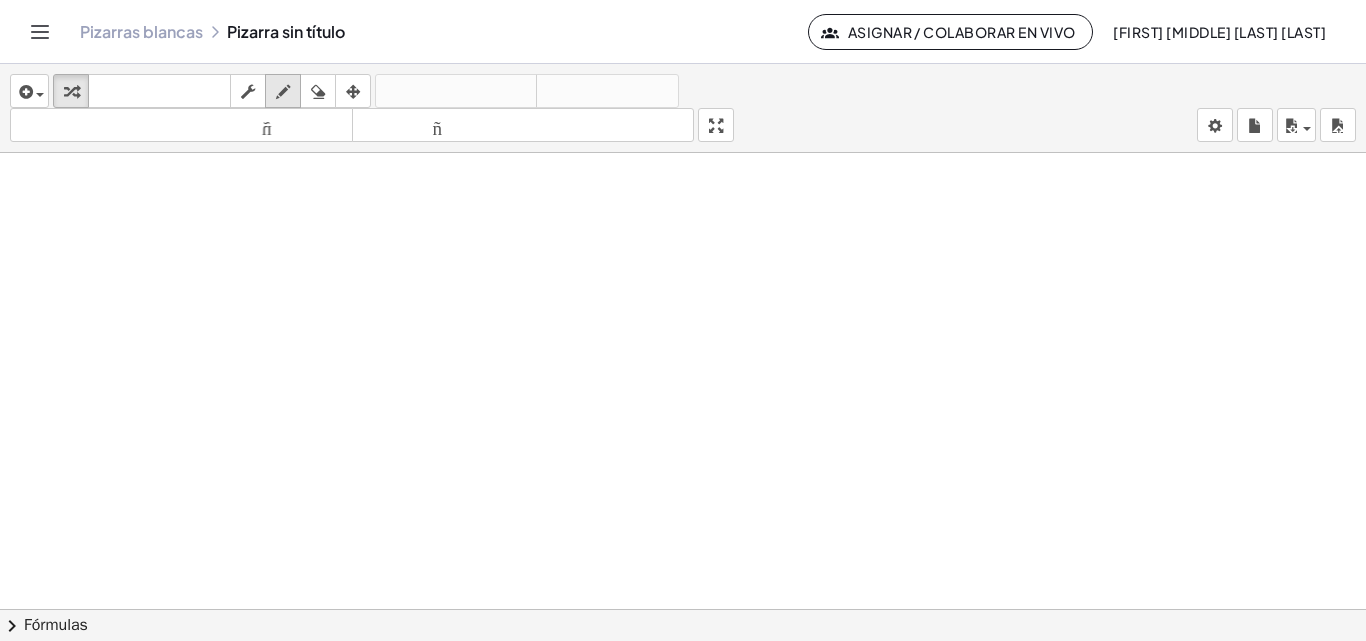 click at bounding box center (283, 92) 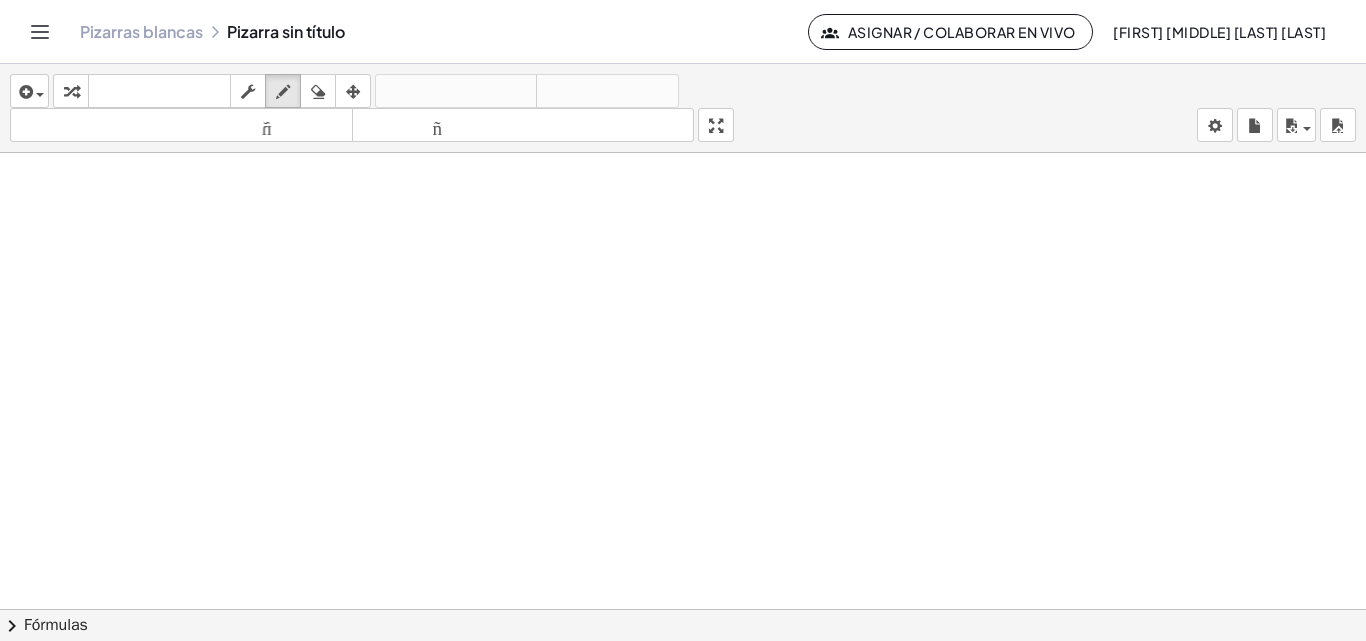 click at bounding box center [683, 423] 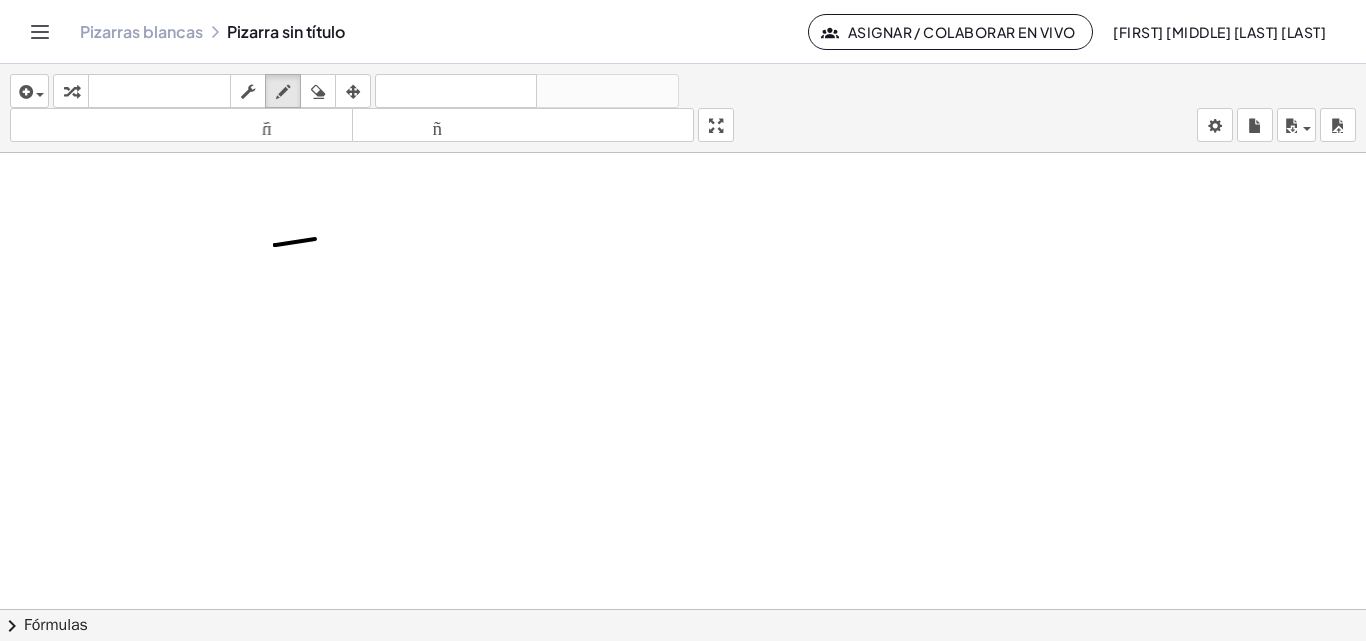 drag, startPoint x: 275, startPoint y: 245, endPoint x: 315, endPoint y: 239, distance: 40.4475 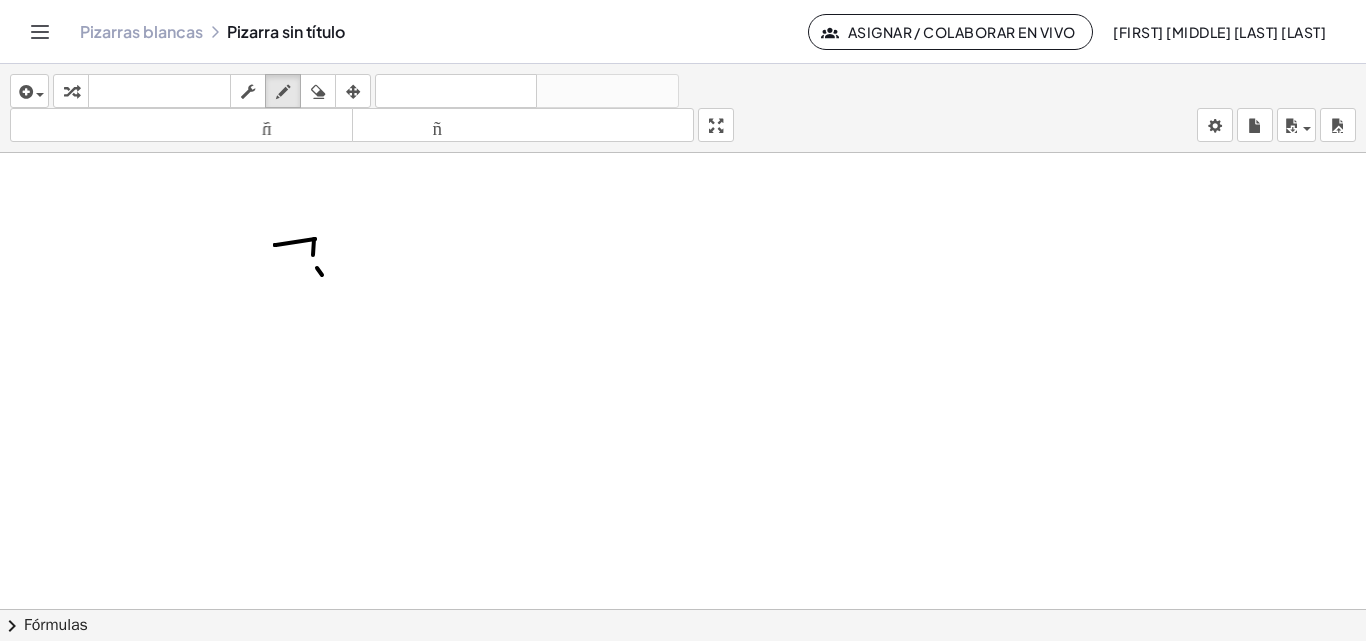 click at bounding box center [683, 423] 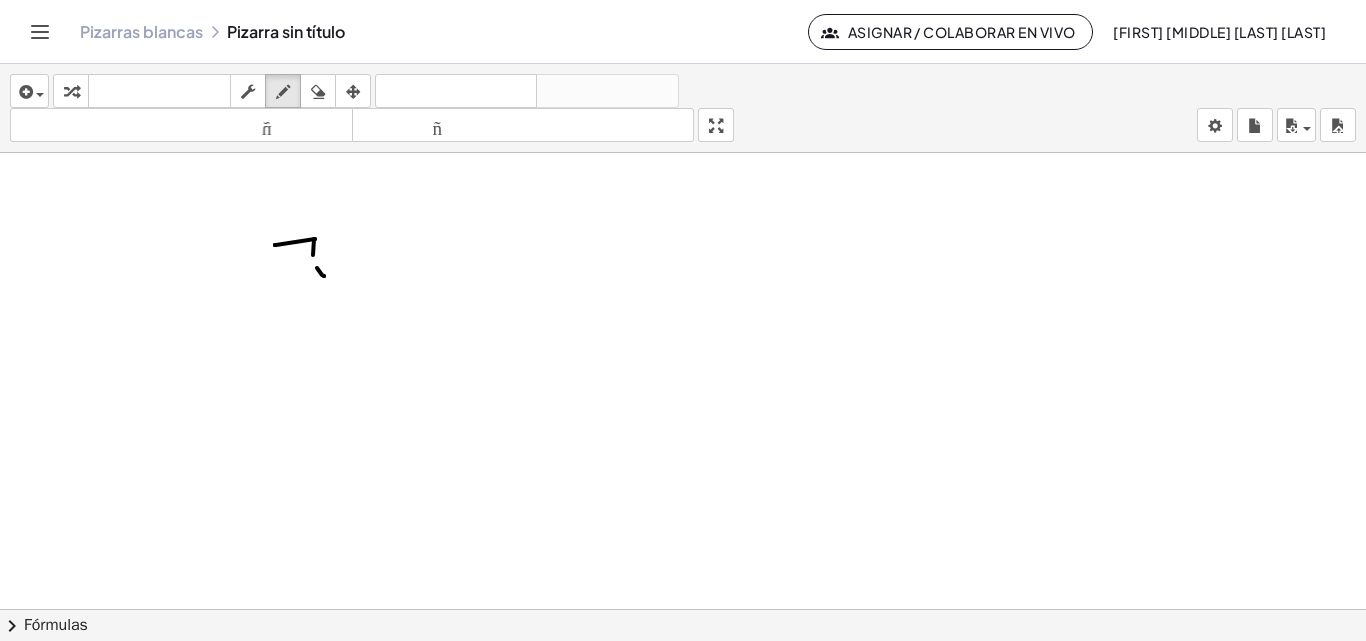 drag, startPoint x: 319, startPoint y: 246, endPoint x: 301, endPoint y: 282, distance: 40.24922 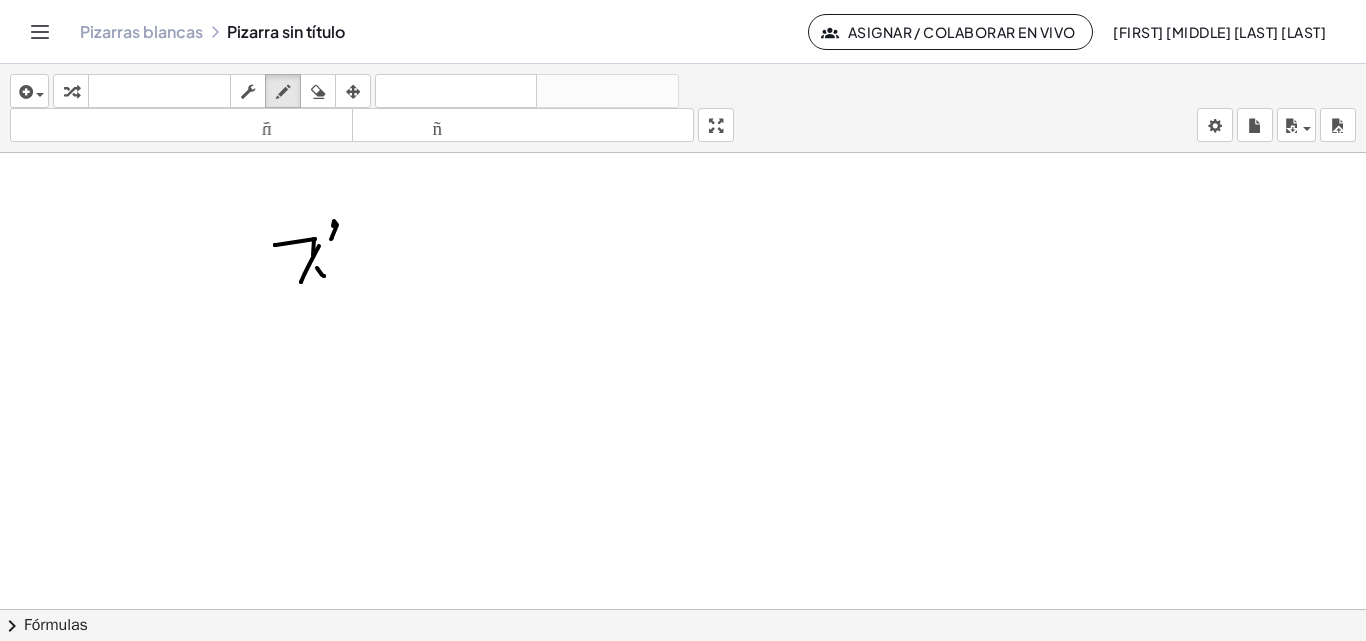drag, startPoint x: 333, startPoint y: 226, endPoint x: 331, endPoint y: 239, distance: 13.152946 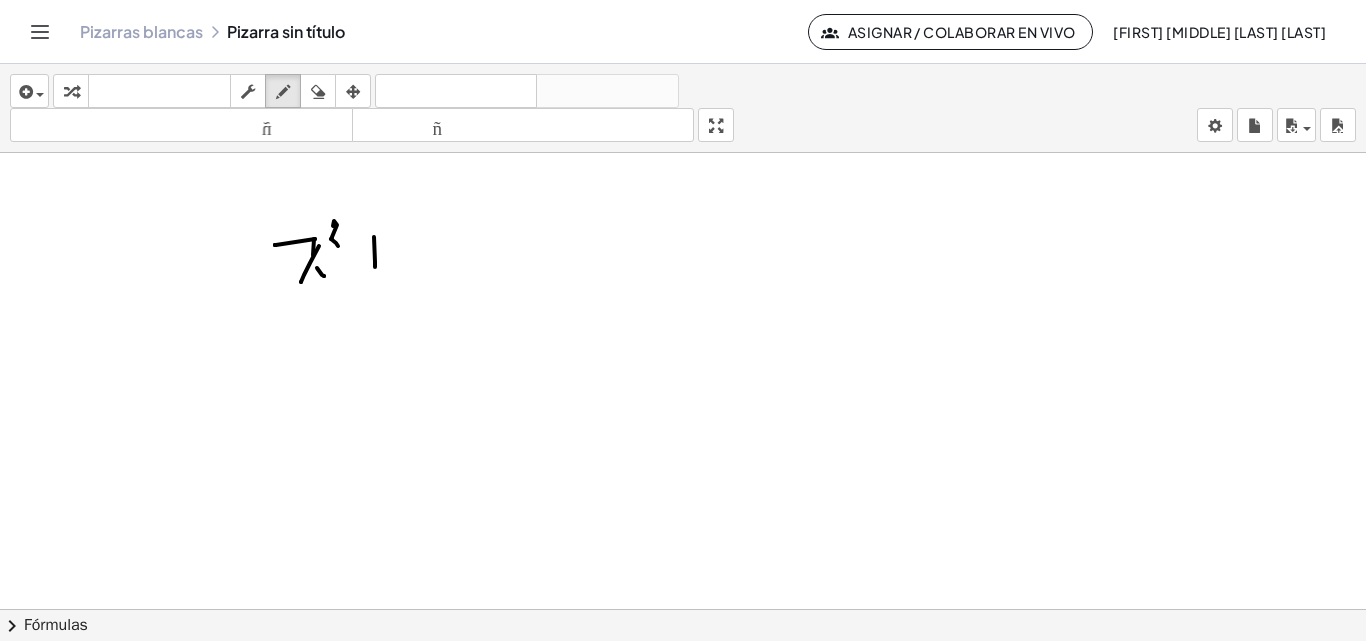 drag, startPoint x: 374, startPoint y: 237, endPoint x: 375, endPoint y: 267, distance: 30.016663 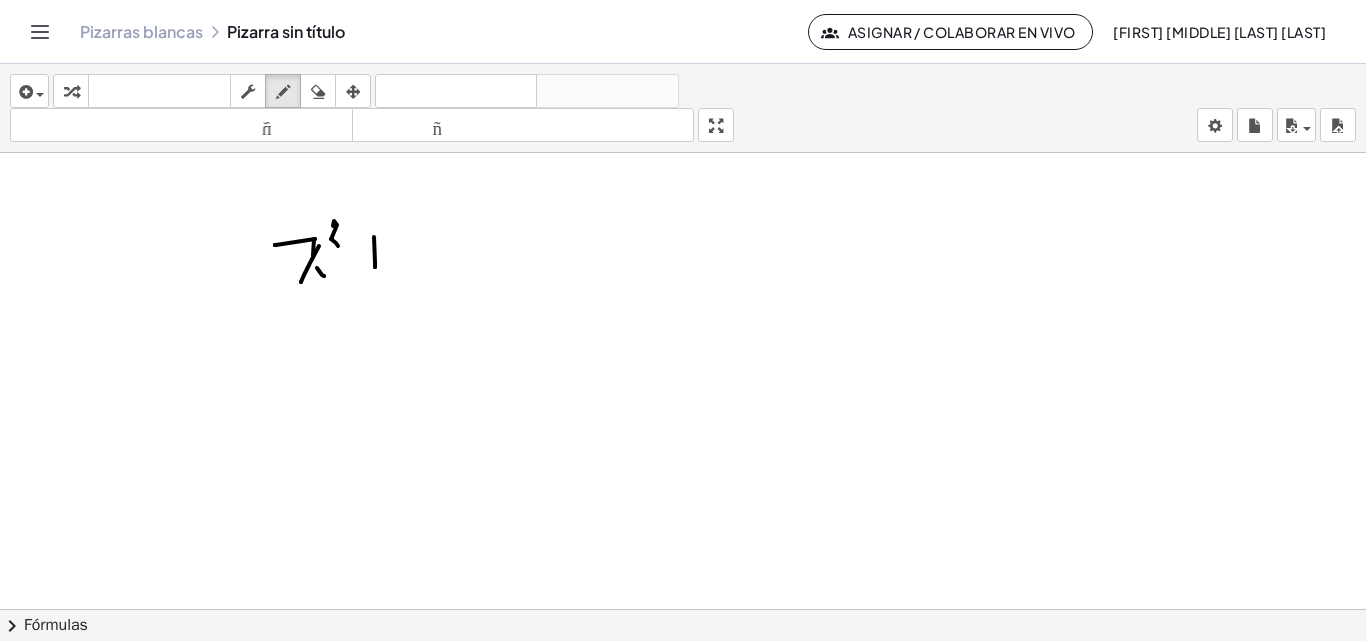 drag, startPoint x: 367, startPoint y: 253, endPoint x: 378, endPoint y: 251, distance: 11.18034 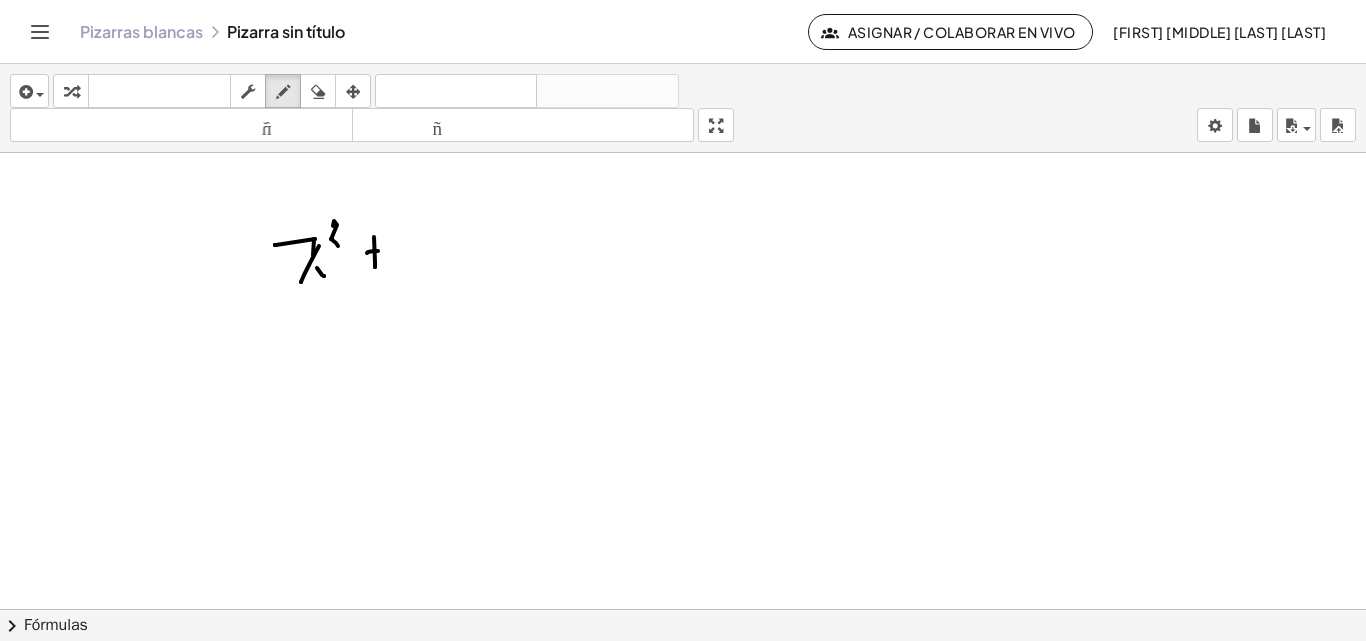 click at bounding box center (683, 423) 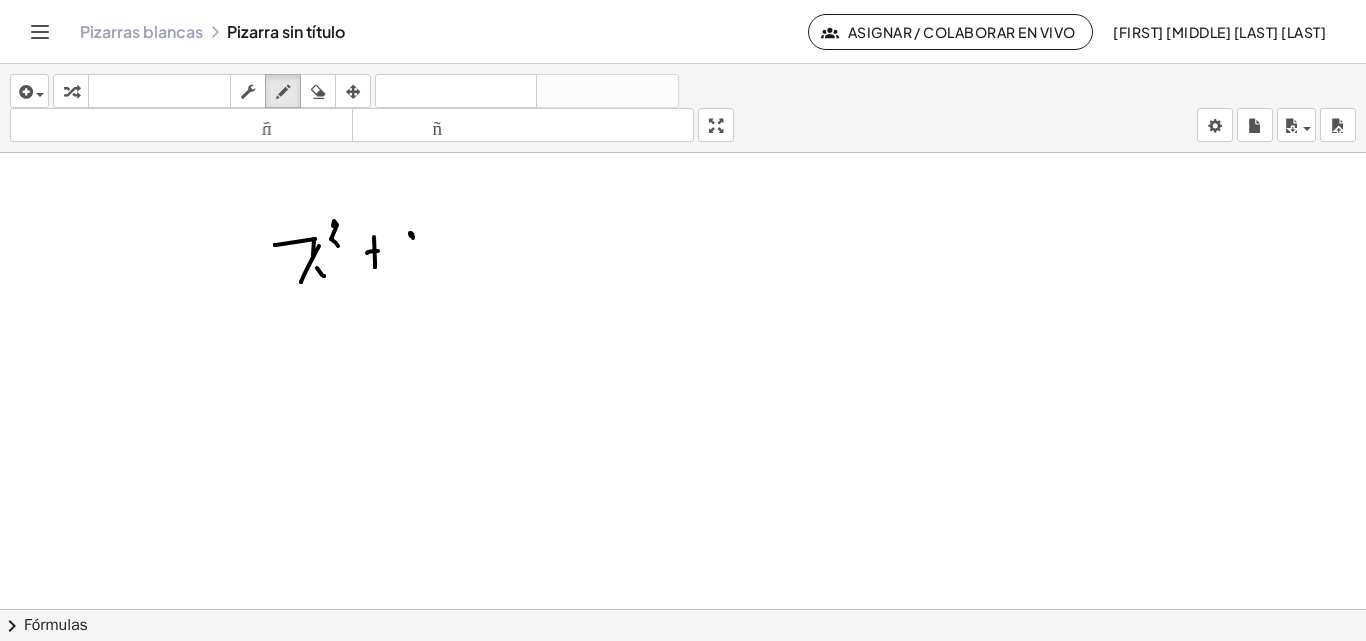 drag, startPoint x: 413, startPoint y: 238, endPoint x: 405, endPoint y: 259, distance: 22.472204 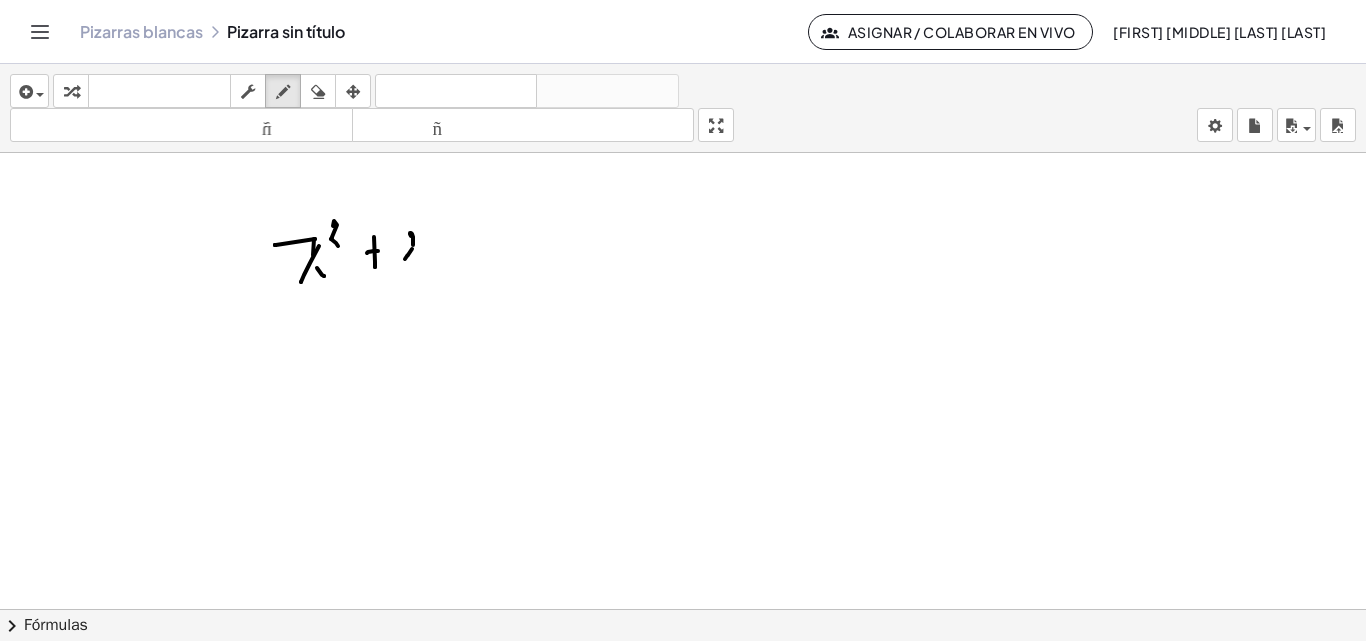 click at bounding box center [683, 423] 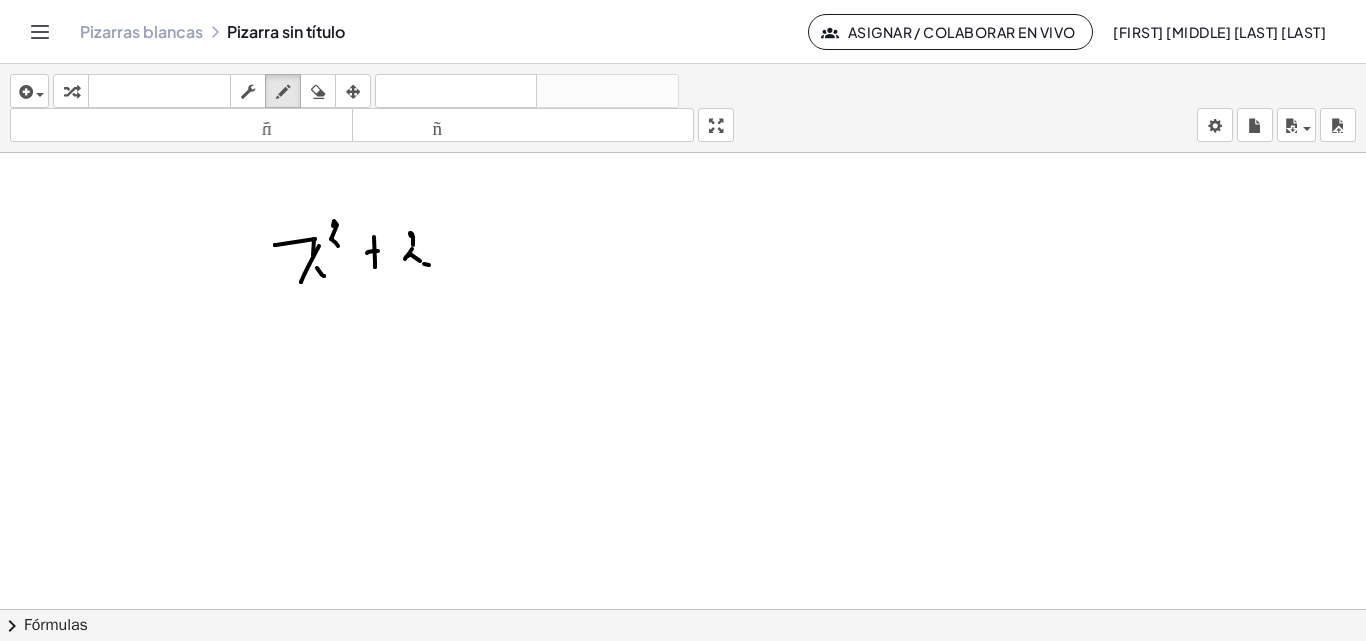drag, startPoint x: 430, startPoint y: 265, endPoint x: 441, endPoint y: 243, distance: 24.596748 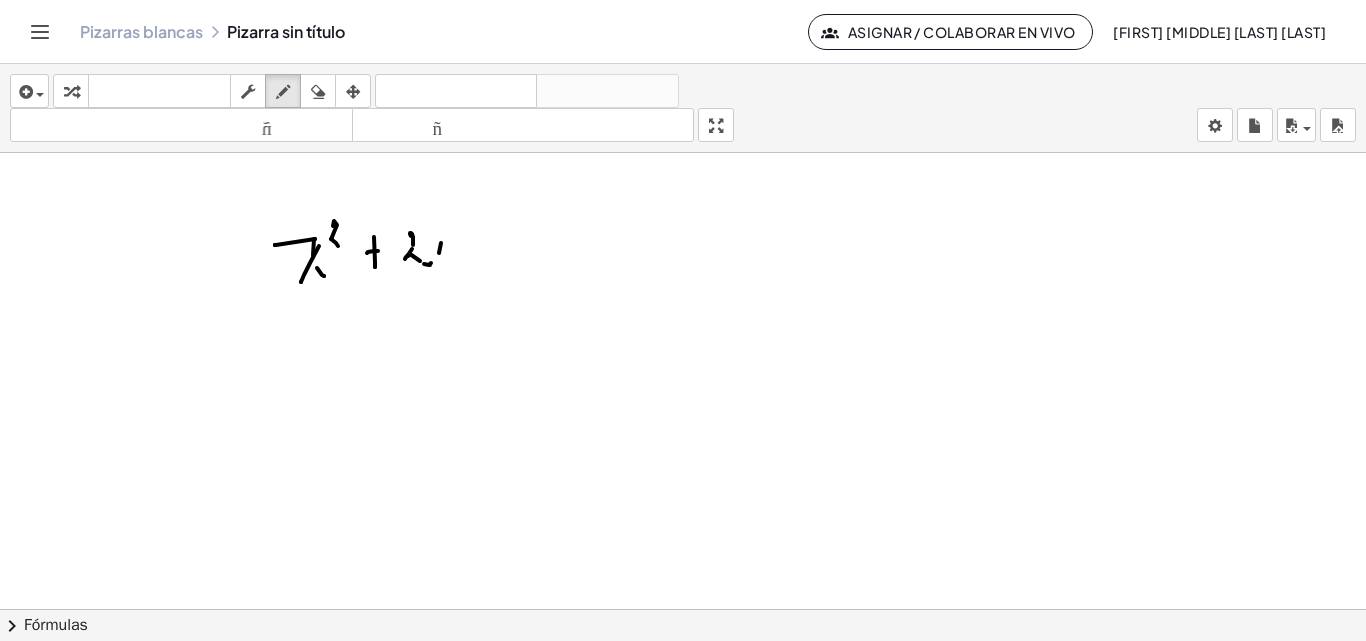 click at bounding box center [683, 423] 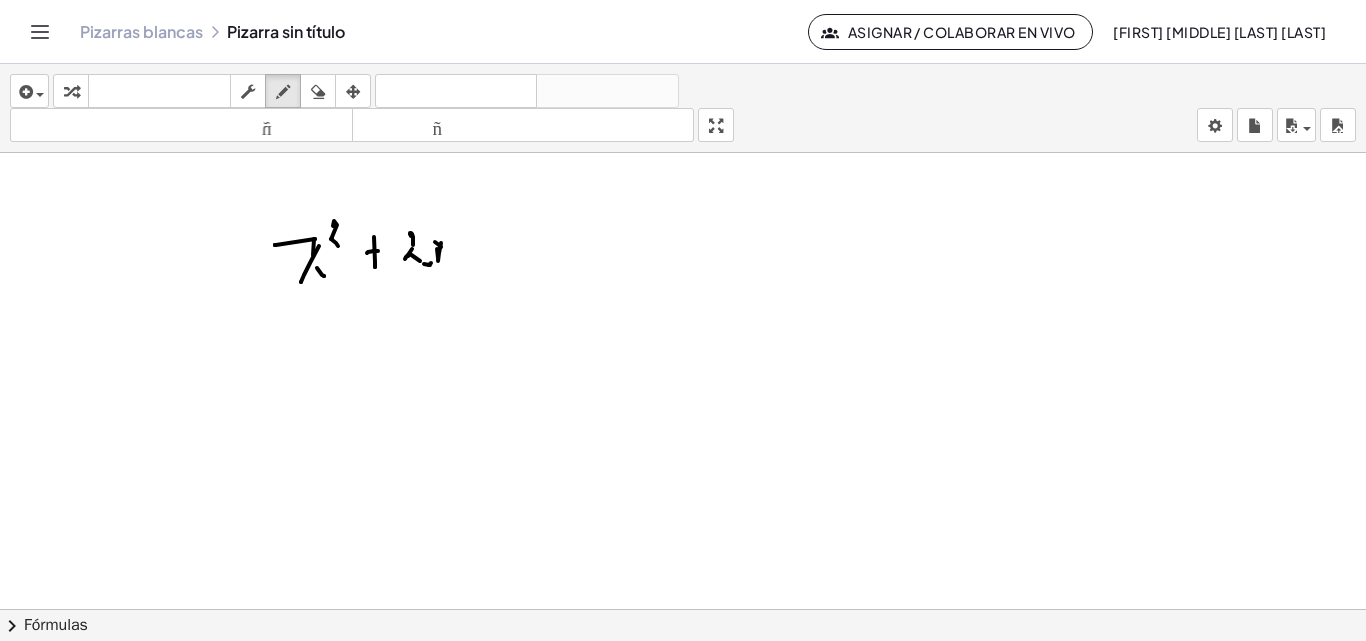 drag, startPoint x: 435, startPoint y: 242, endPoint x: 459, endPoint y: 267, distance: 34.655445 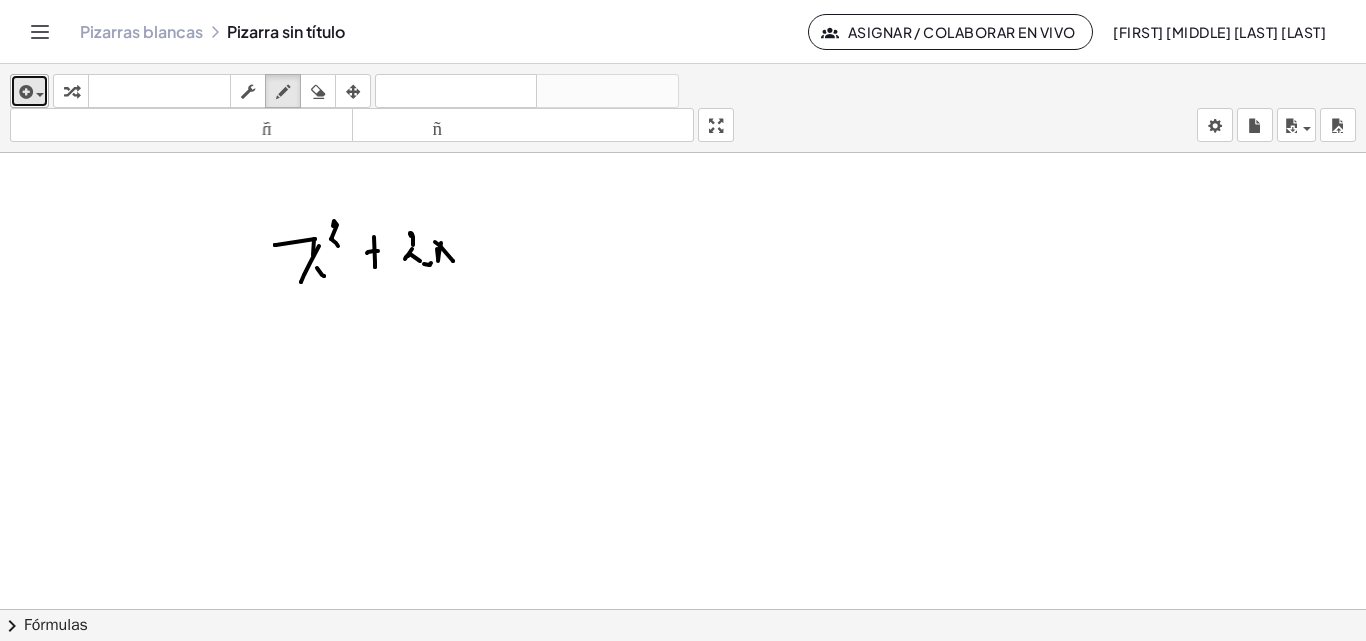click at bounding box center [35, 94] 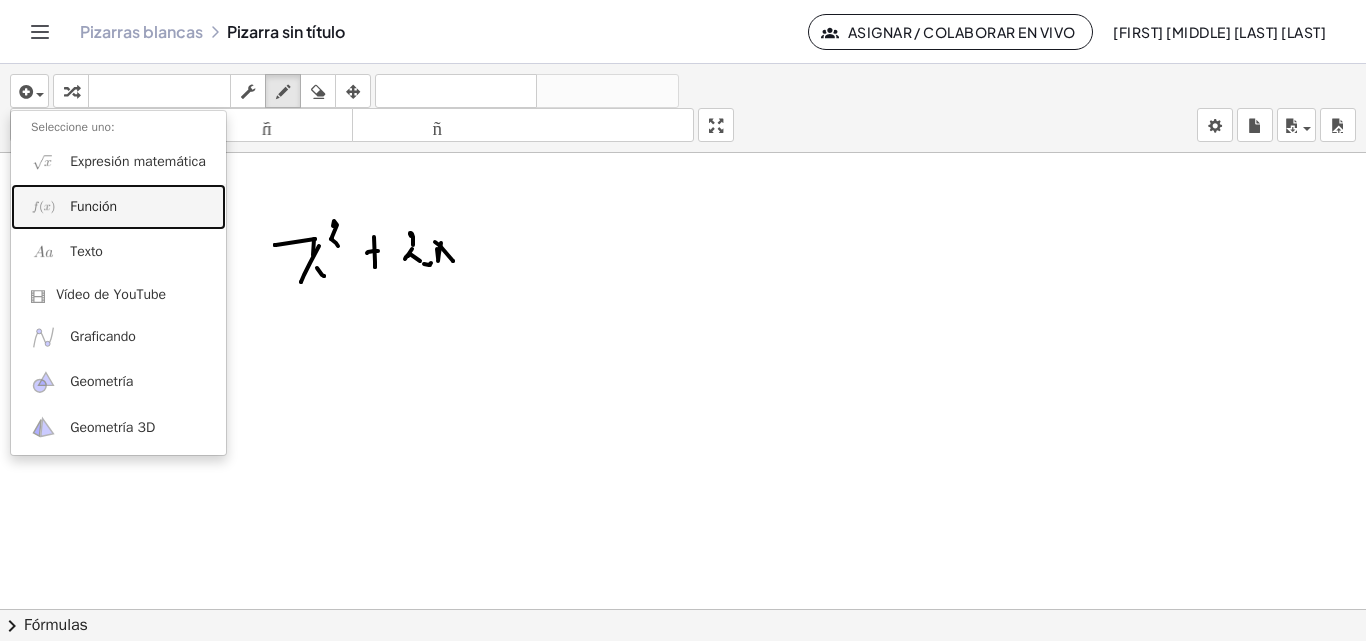 click on "Función" at bounding box center (93, 206) 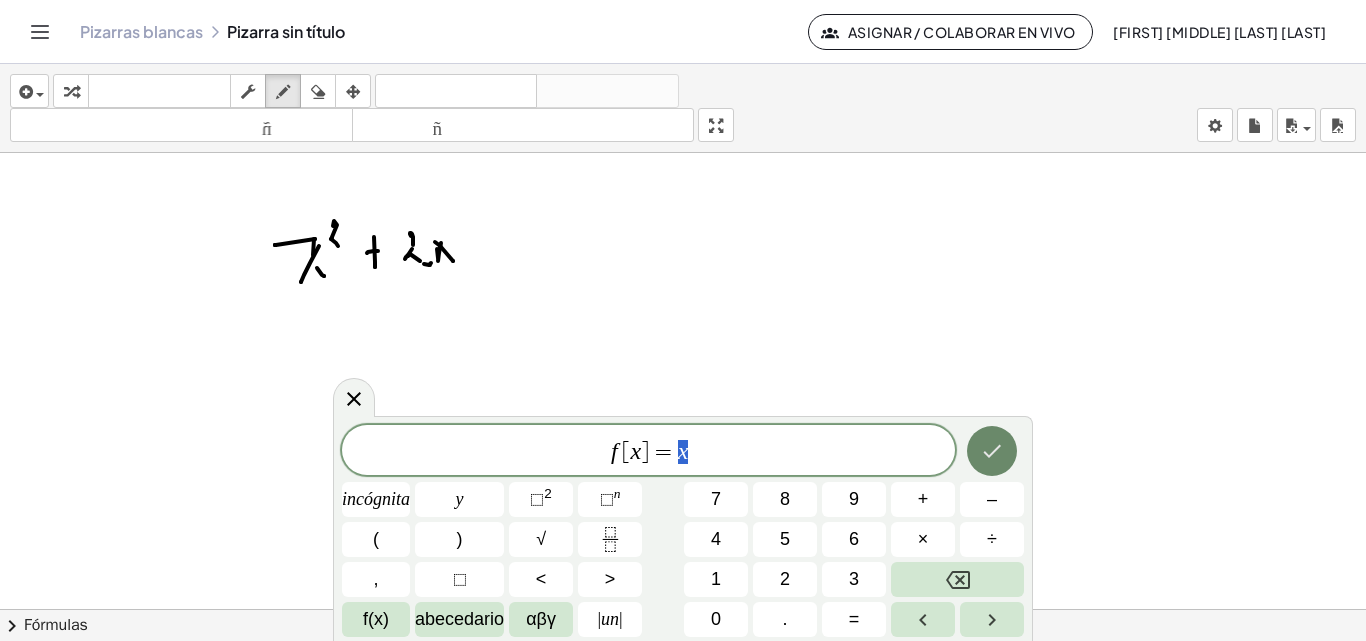 click 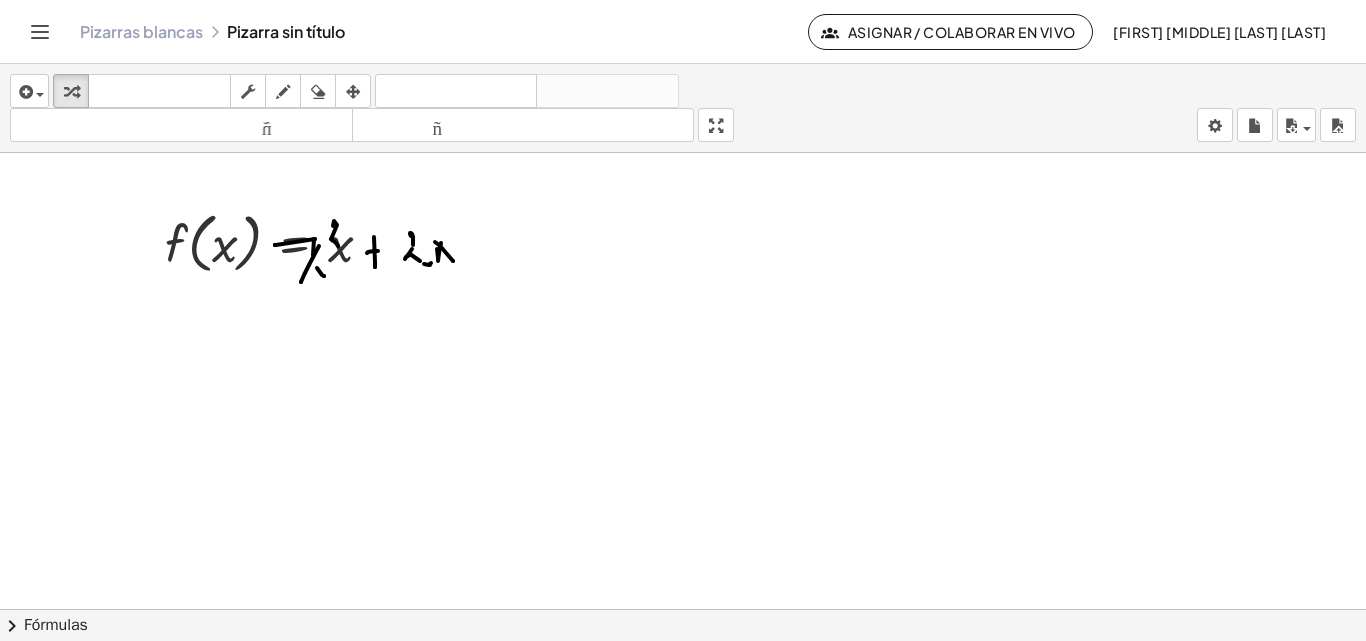 drag, startPoint x: 401, startPoint y: 334, endPoint x: 386, endPoint y: 248, distance: 87.29834 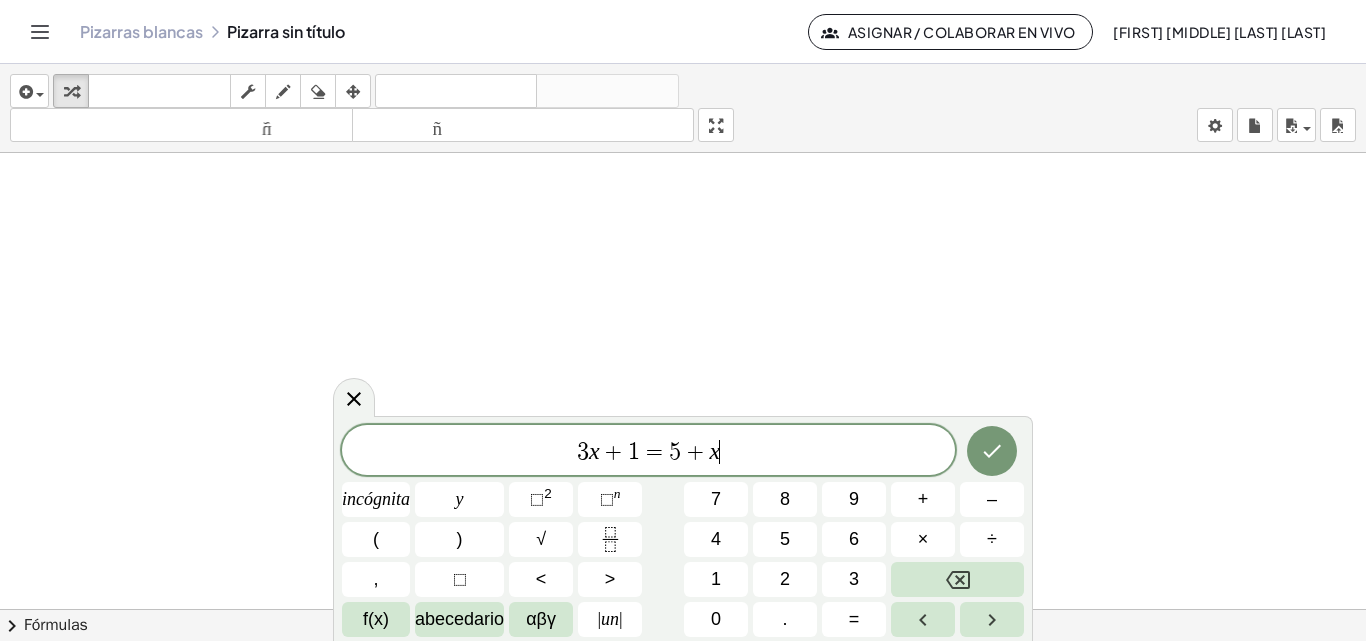 scroll, scrollTop: 400, scrollLeft: 0, axis: vertical 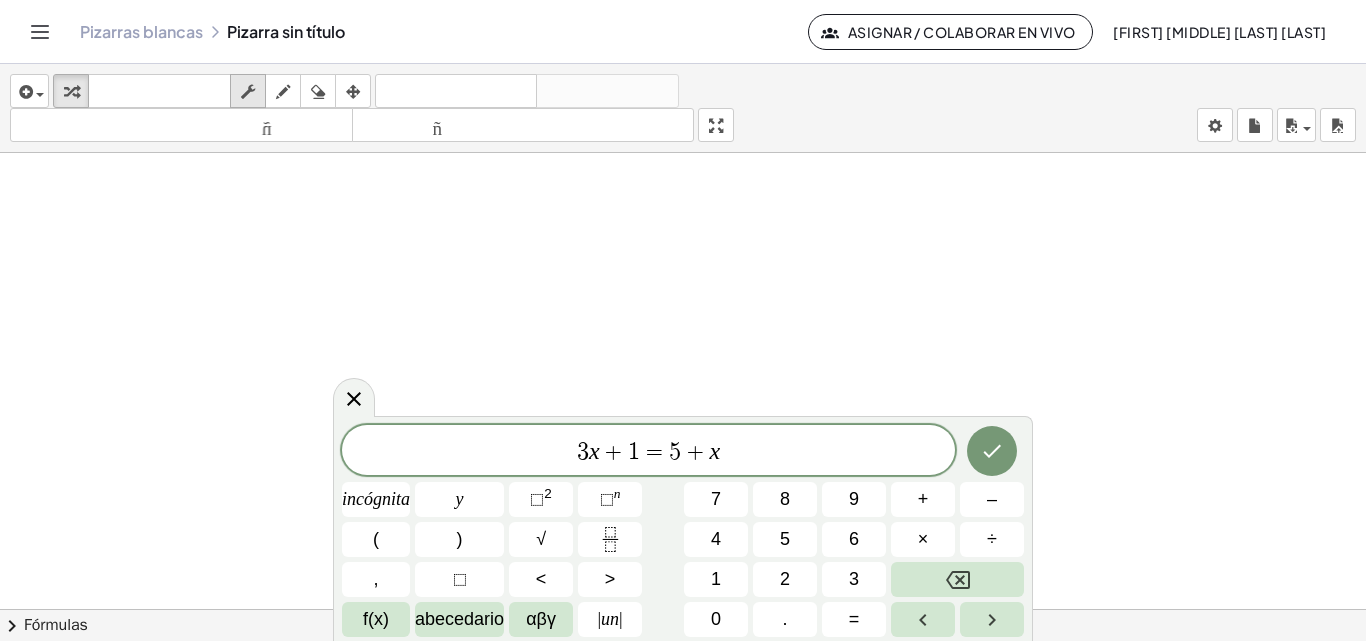 click at bounding box center (248, 92) 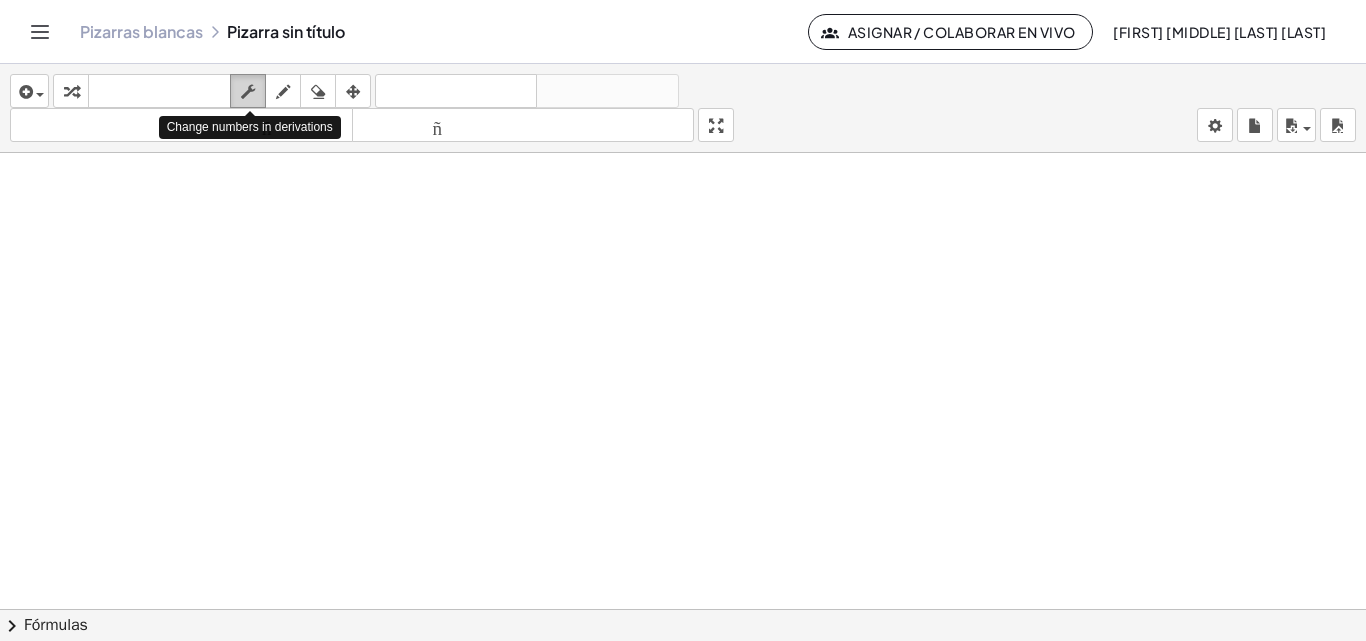 click at bounding box center (248, 92) 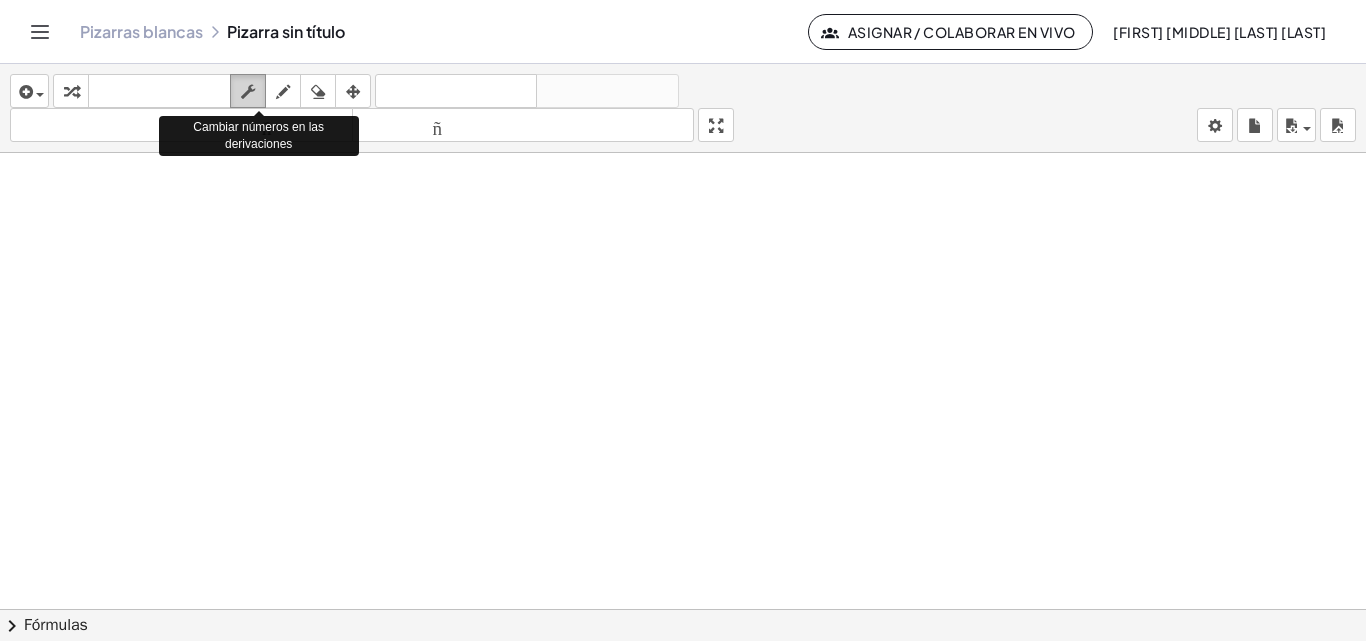 click at bounding box center (248, 92) 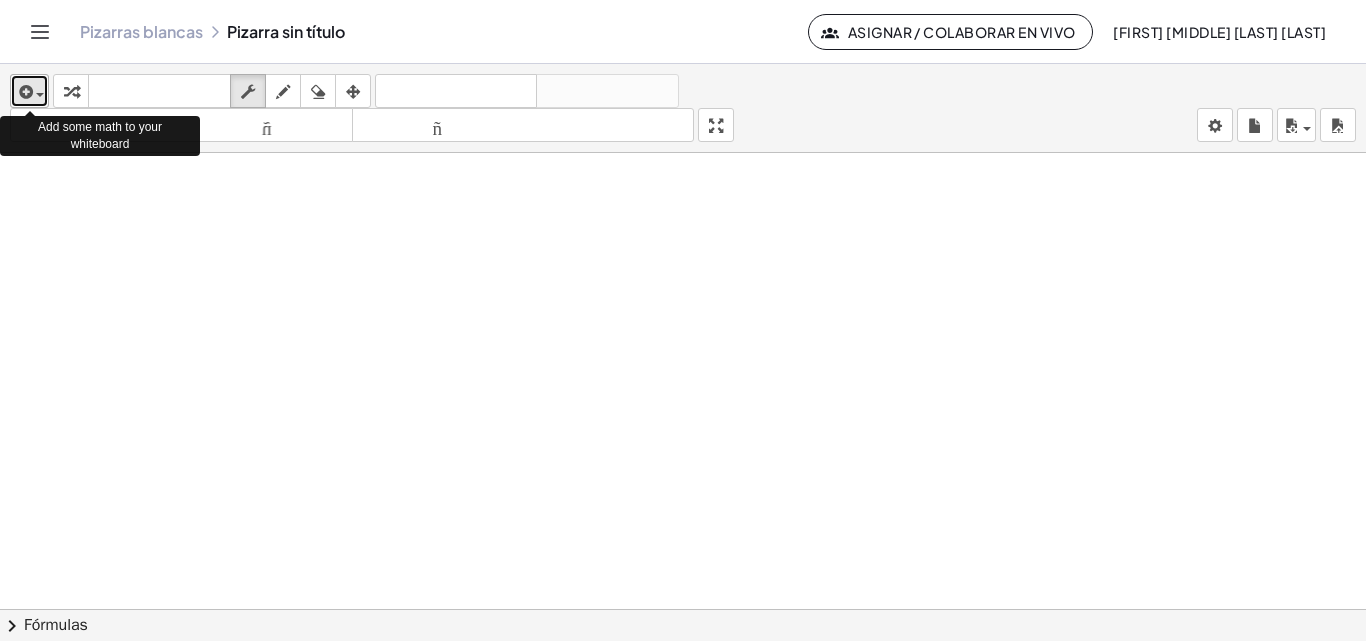 click at bounding box center (35, 94) 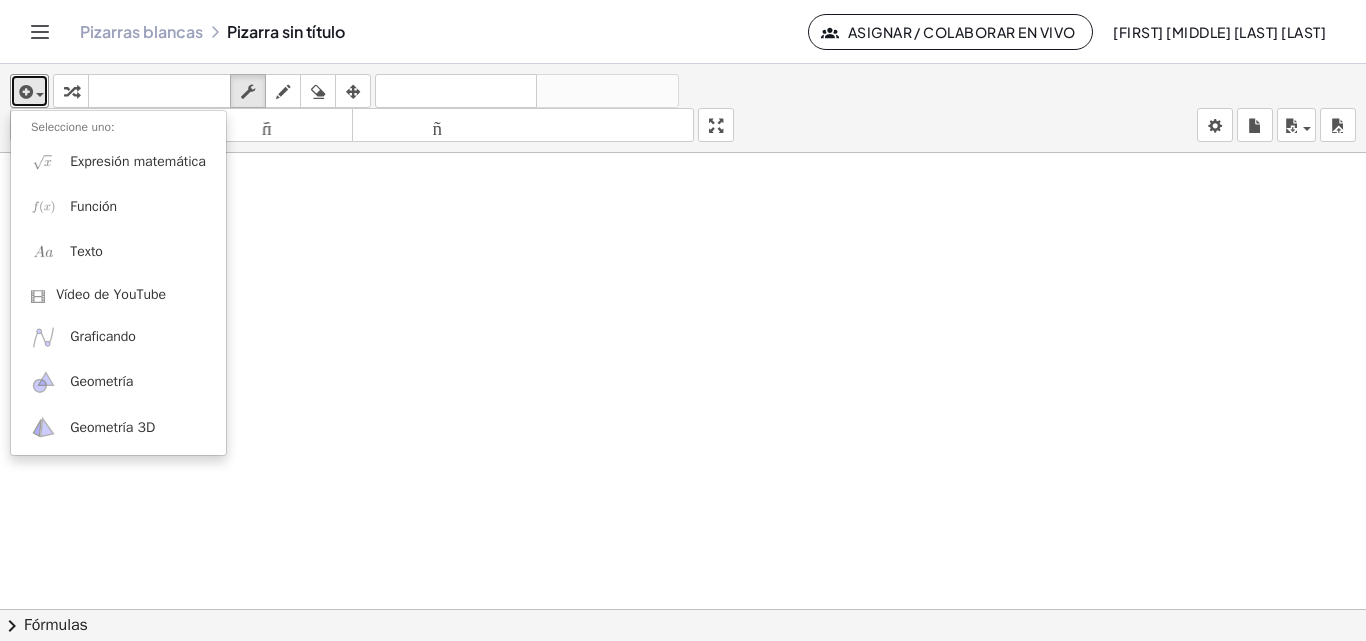 drag, startPoint x: 626, startPoint y: 326, endPoint x: 778, endPoint y: 251, distance: 169.4963 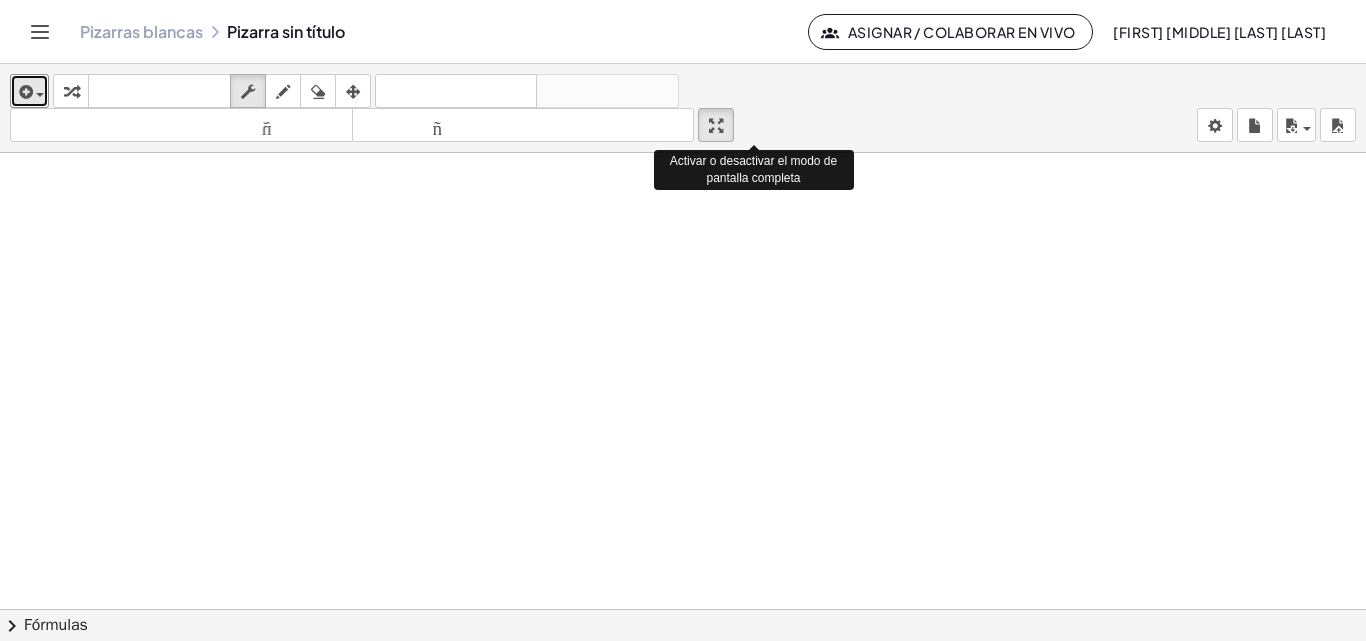 drag, startPoint x: 731, startPoint y: 133, endPoint x: 731, endPoint y: 220, distance: 87 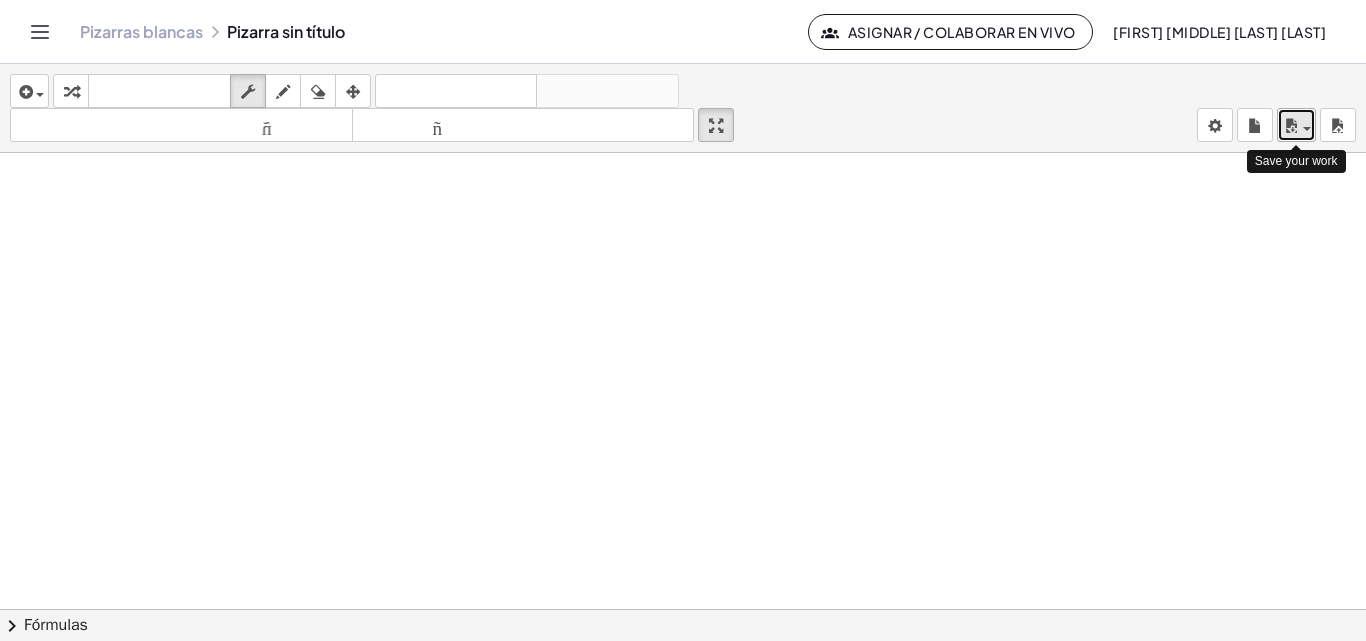 click at bounding box center [1296, 125] 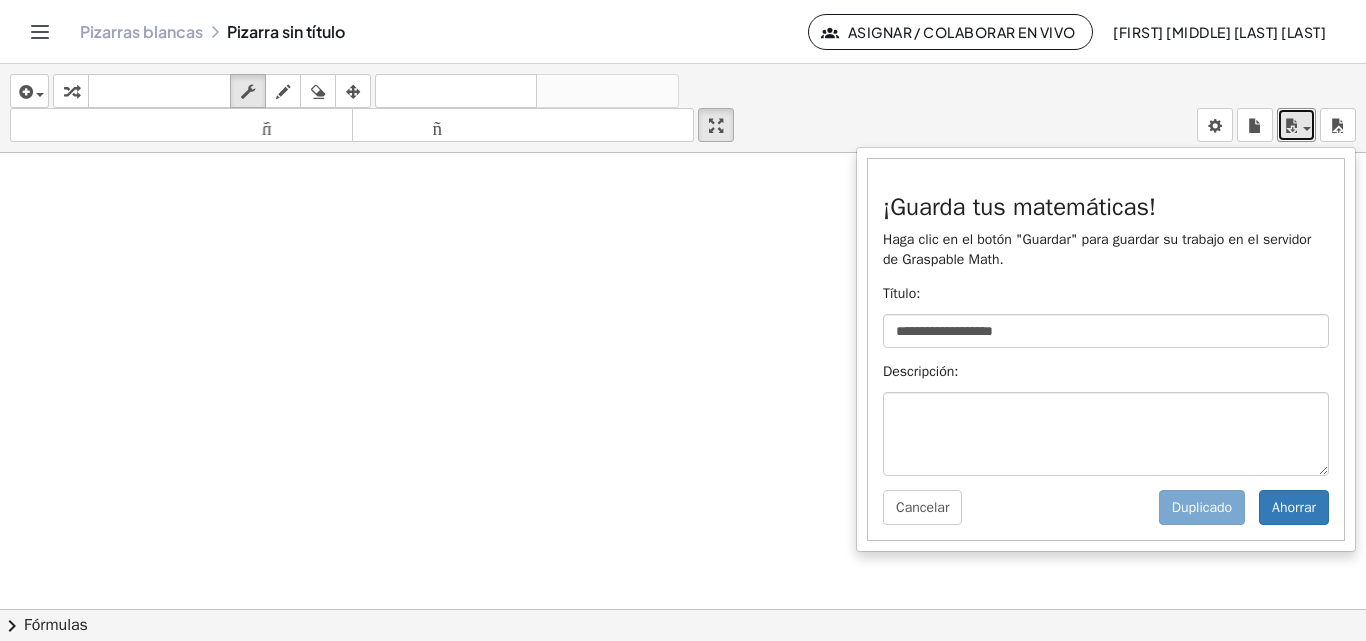 click at bounding box center (683, 223) 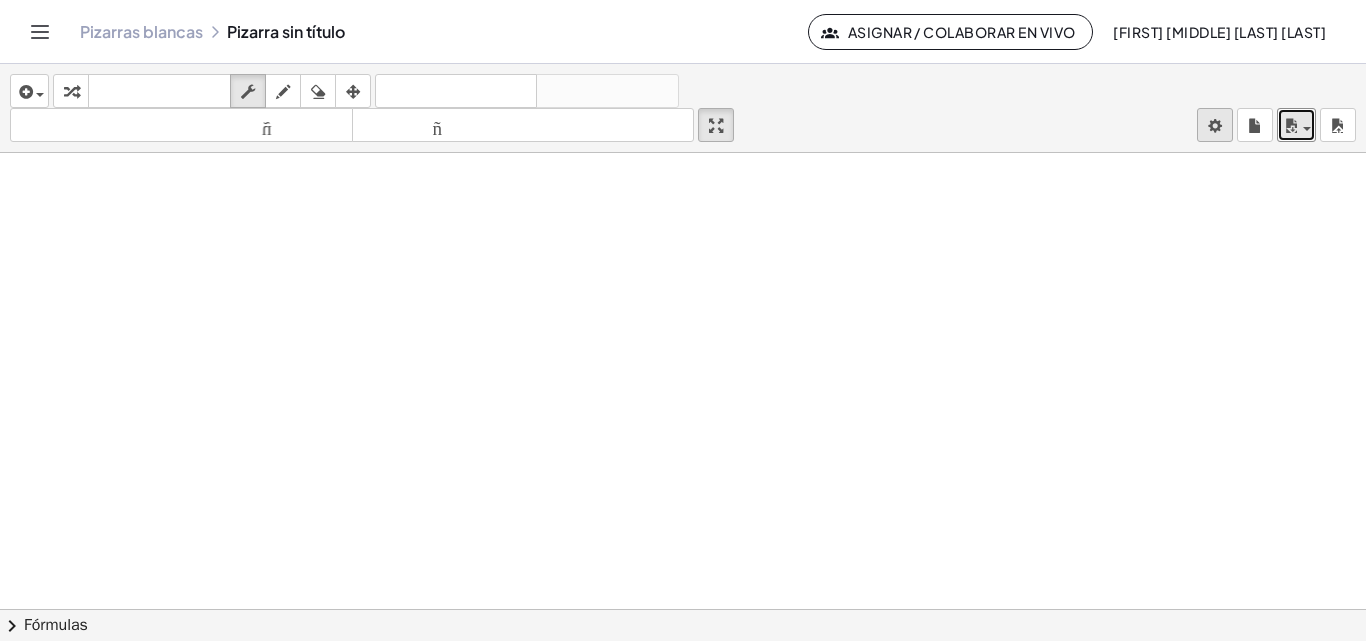 click on "**********" at bounding box center [683, 320] 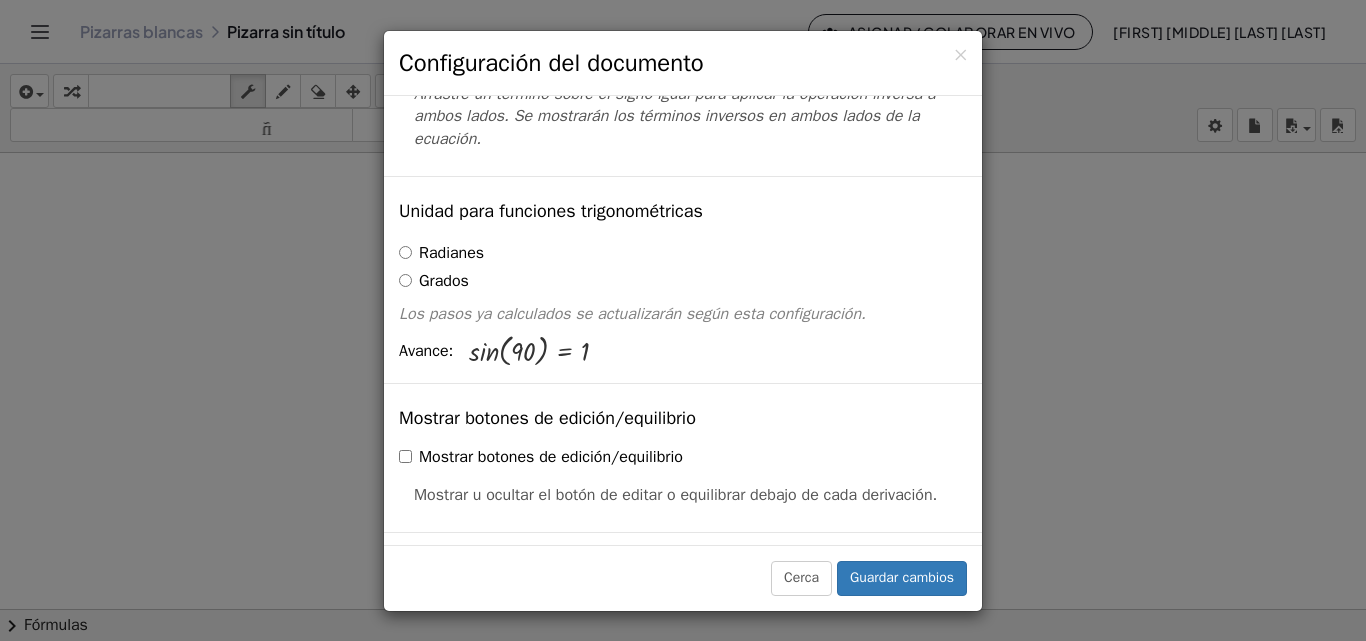 scroll, scrollTop: 200, scrollLeft: 0, axis: vertical 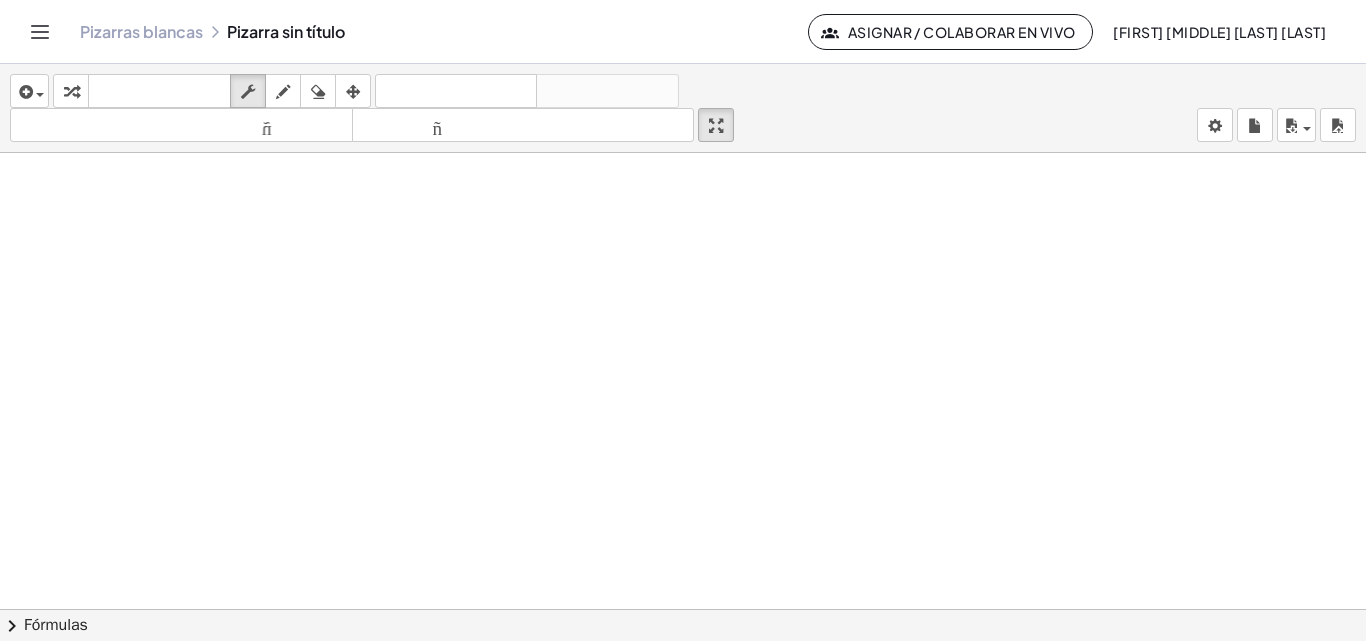 drag, startPoint x: 449, startPoint y: 243, endPoint x: 477, endPoint y: 252, distance: 29.410883 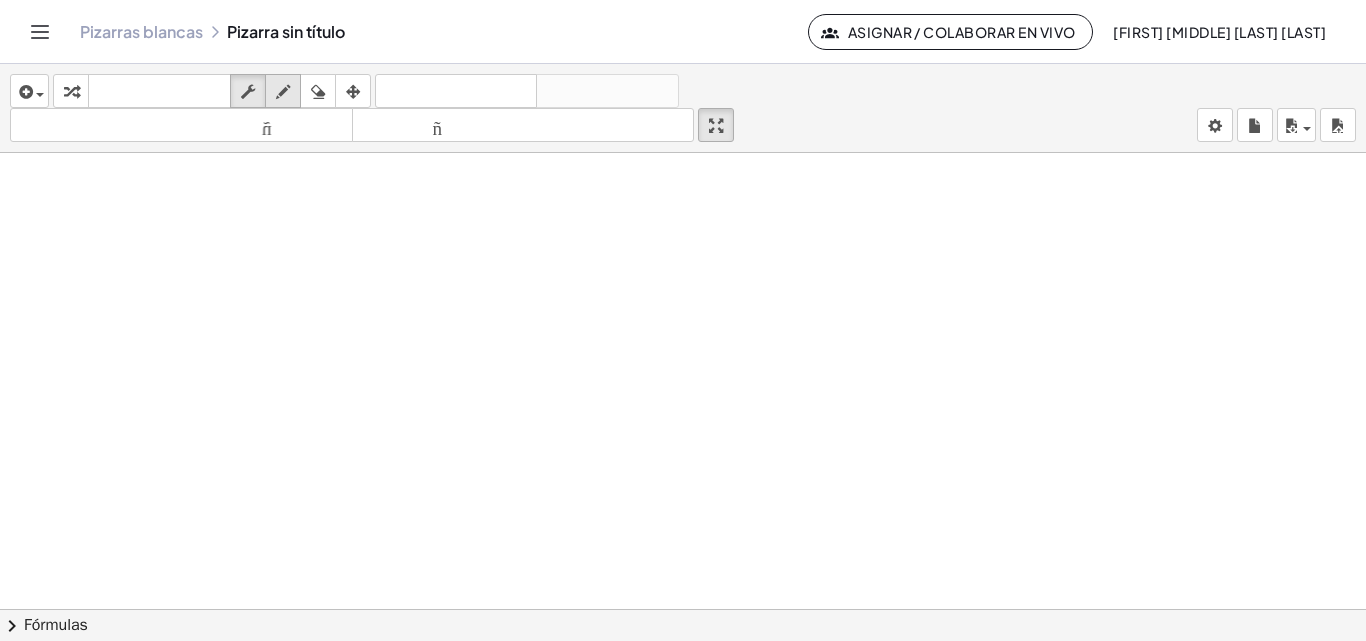 click at bounding box center [283, 92] 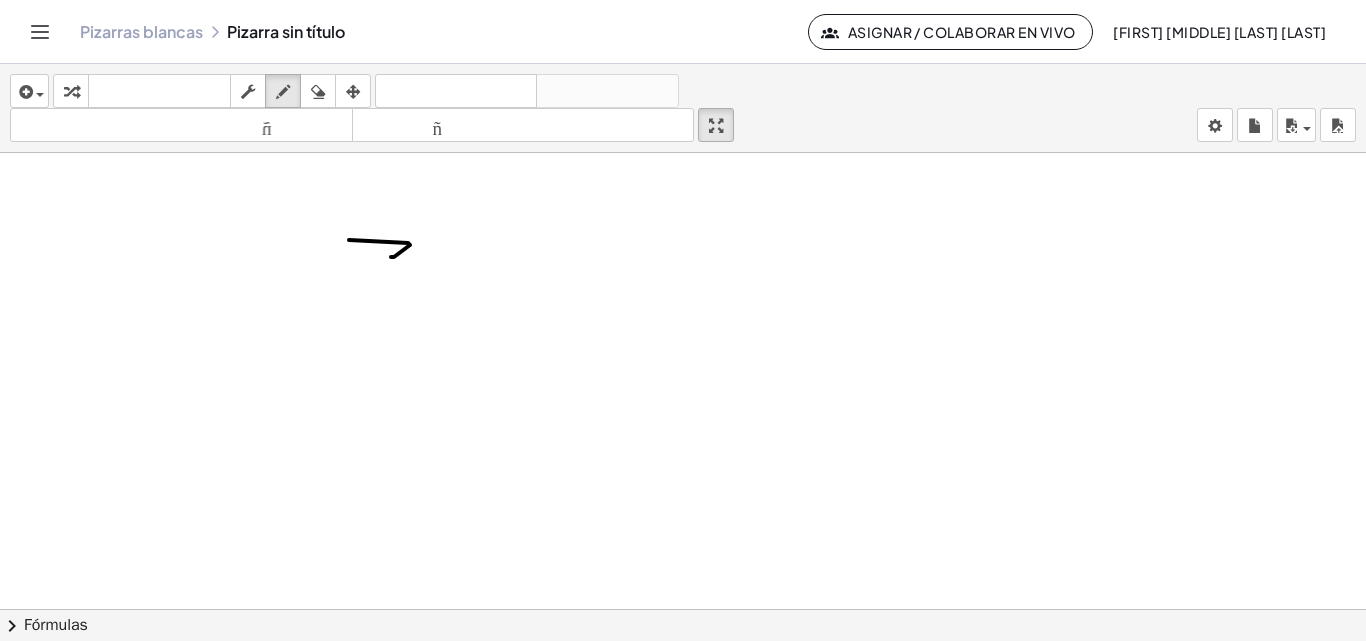 drag, startPoint x: 349, startPoint y: 240, endPoint x: 394, endPoint y: 265, distance: 51.47815 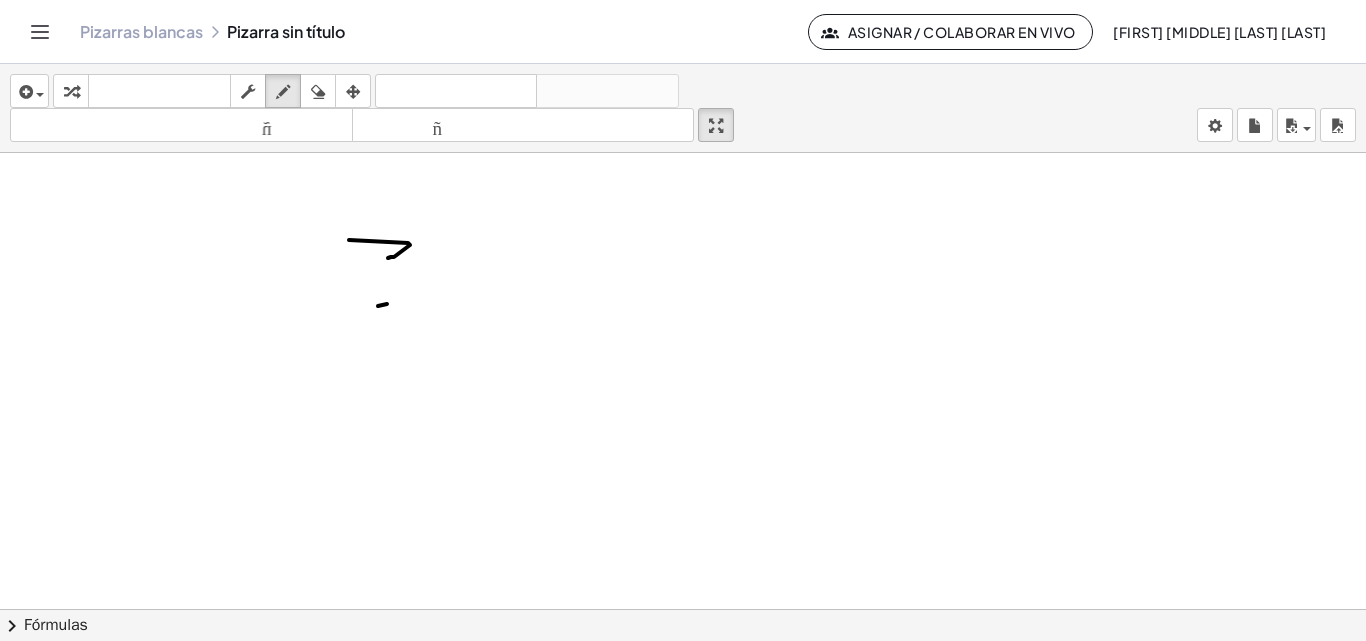 drag, startPoint x: 378, startPoint y: 306, endPoint x: 439, endPoint y: 283, distance: 65.192024 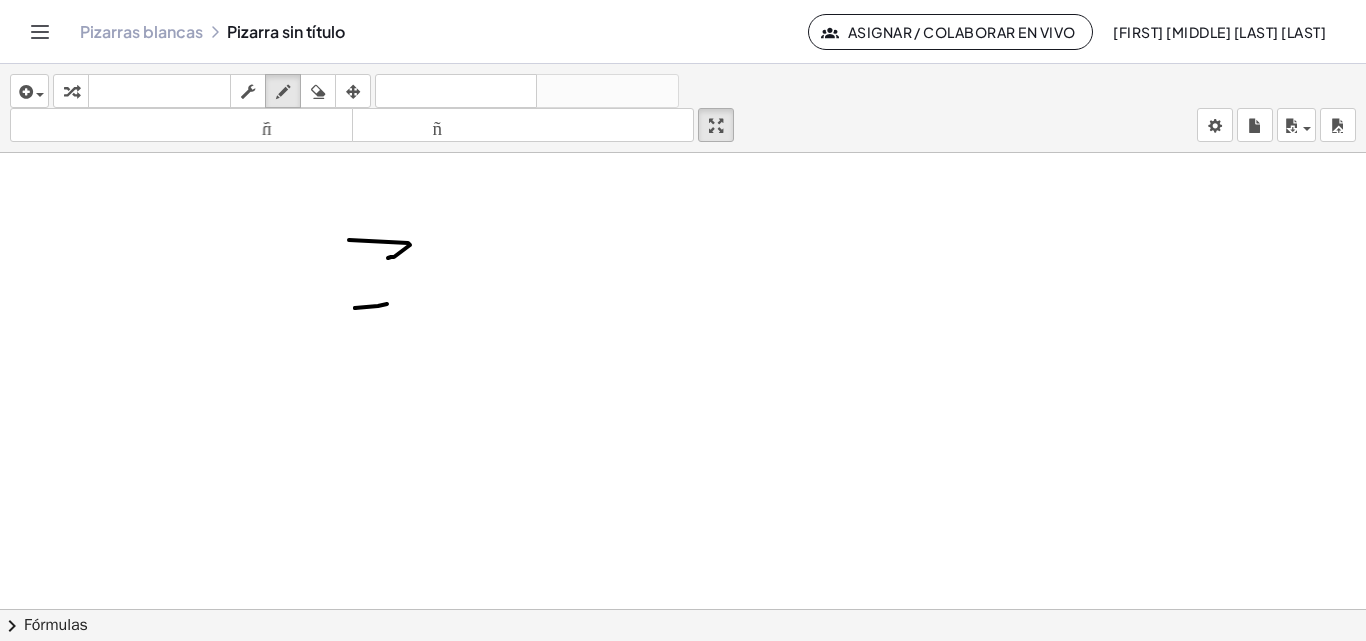 click at bounding box center (683, 223) 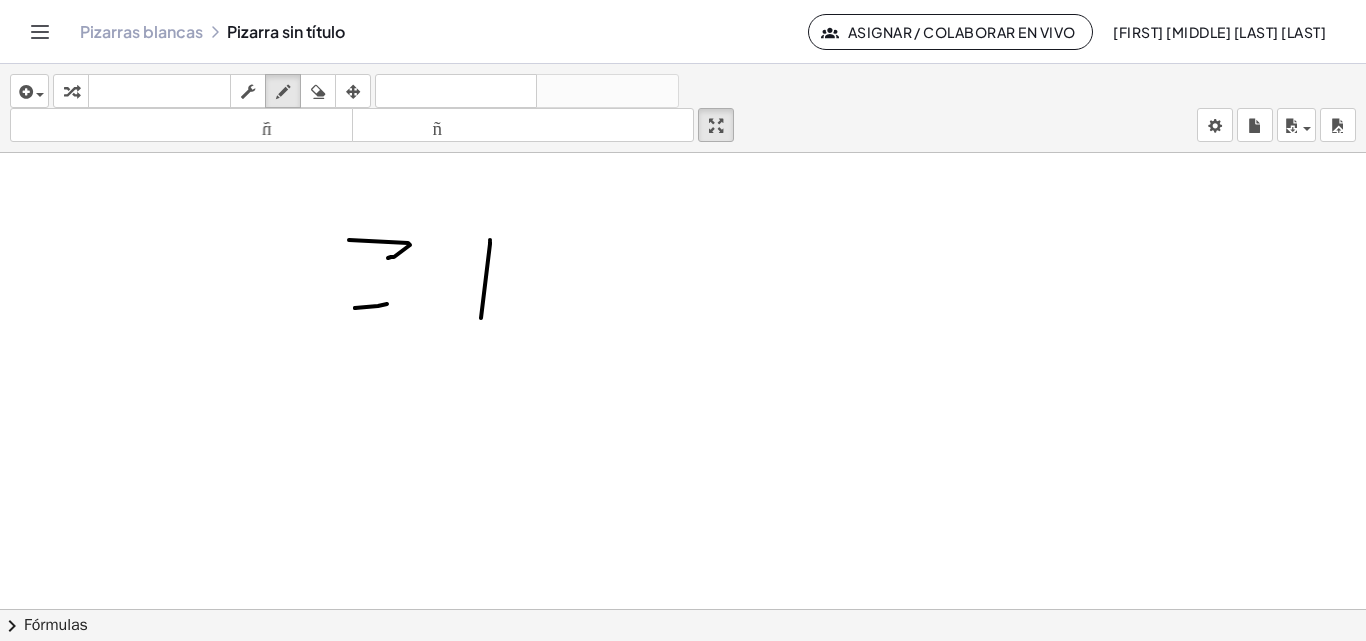 click at bounding box center [683, 223] 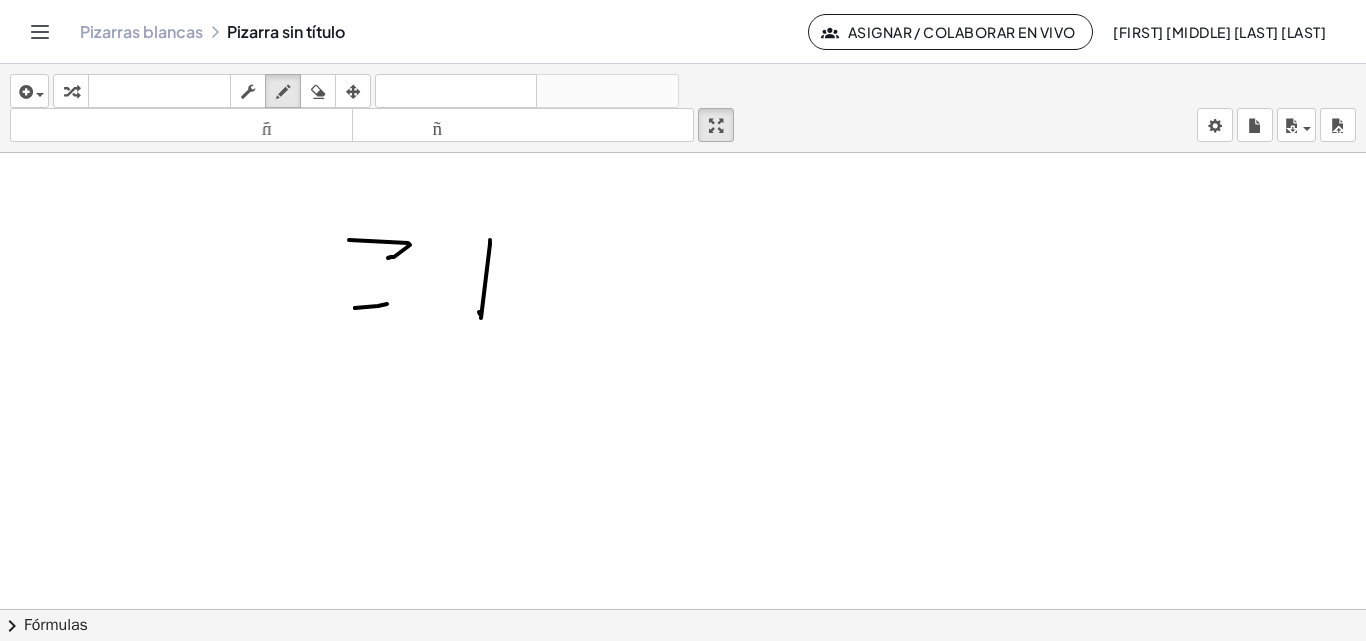 click at bounding box center [683, 223] 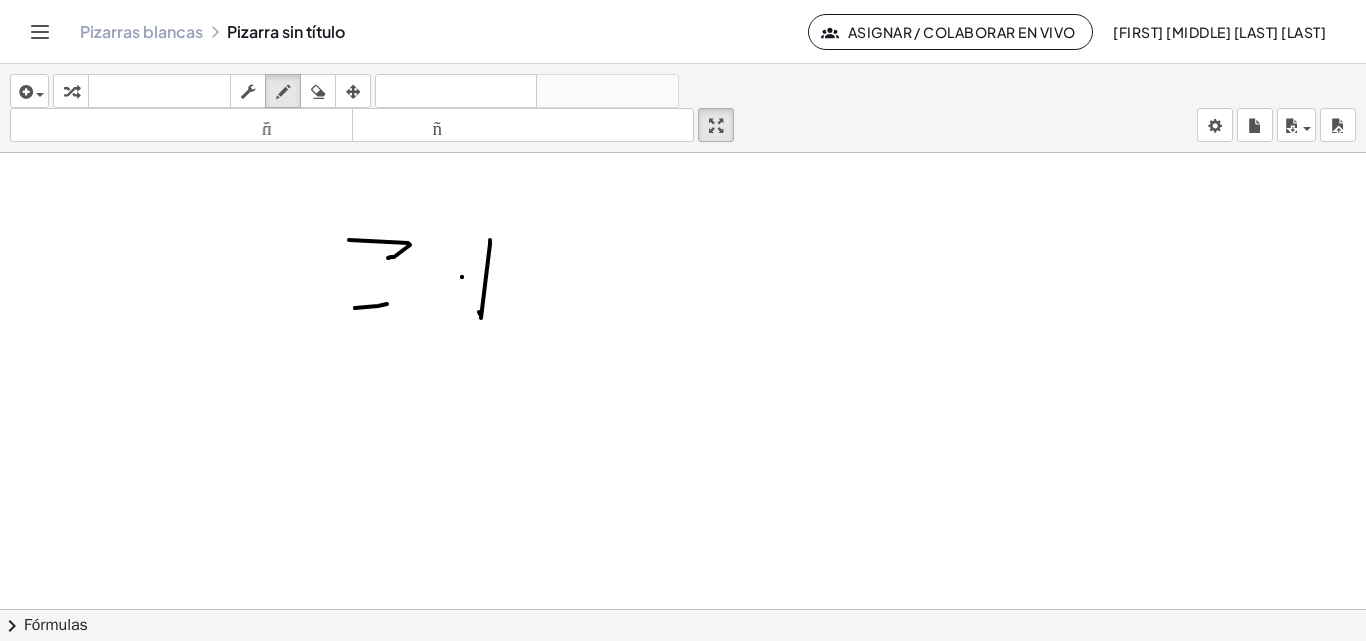 drag, startPoint x: 462, startPoint y: 277, endPoint x: 510, endPoint y: 273, distance: 48.166378 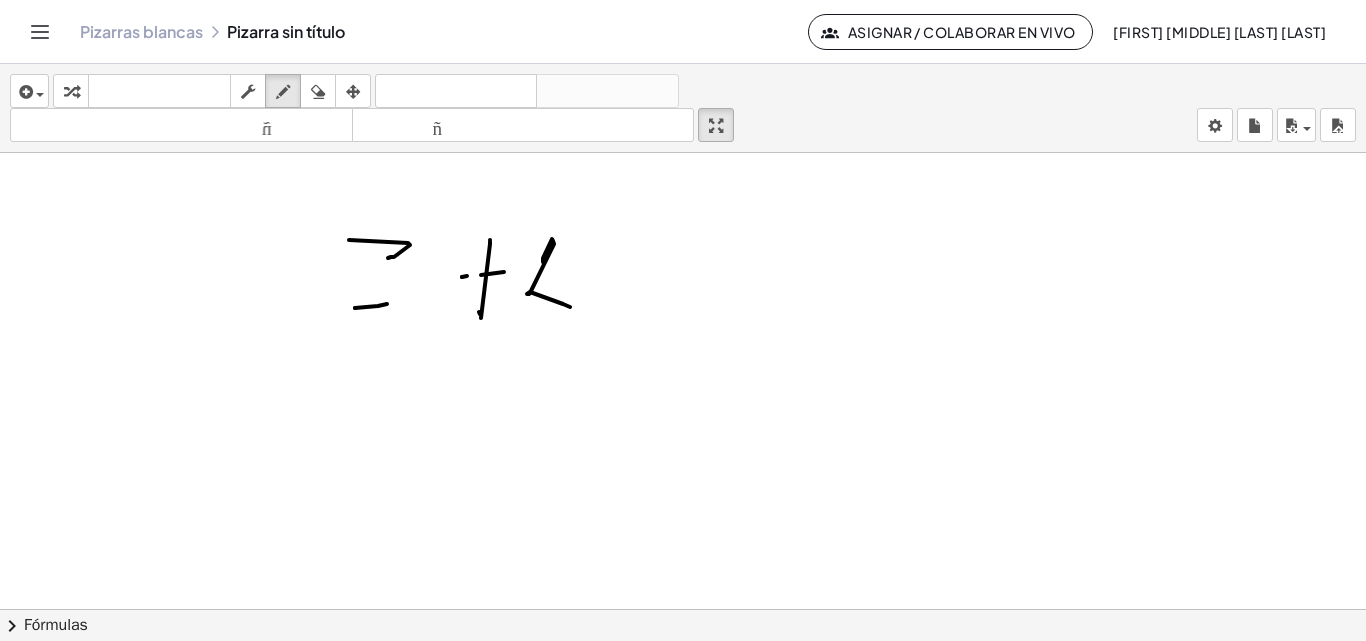 drag, startPoint x: 543, startPoint y: 262, endPoint x: 623, endPoint y: 262, distance: 80 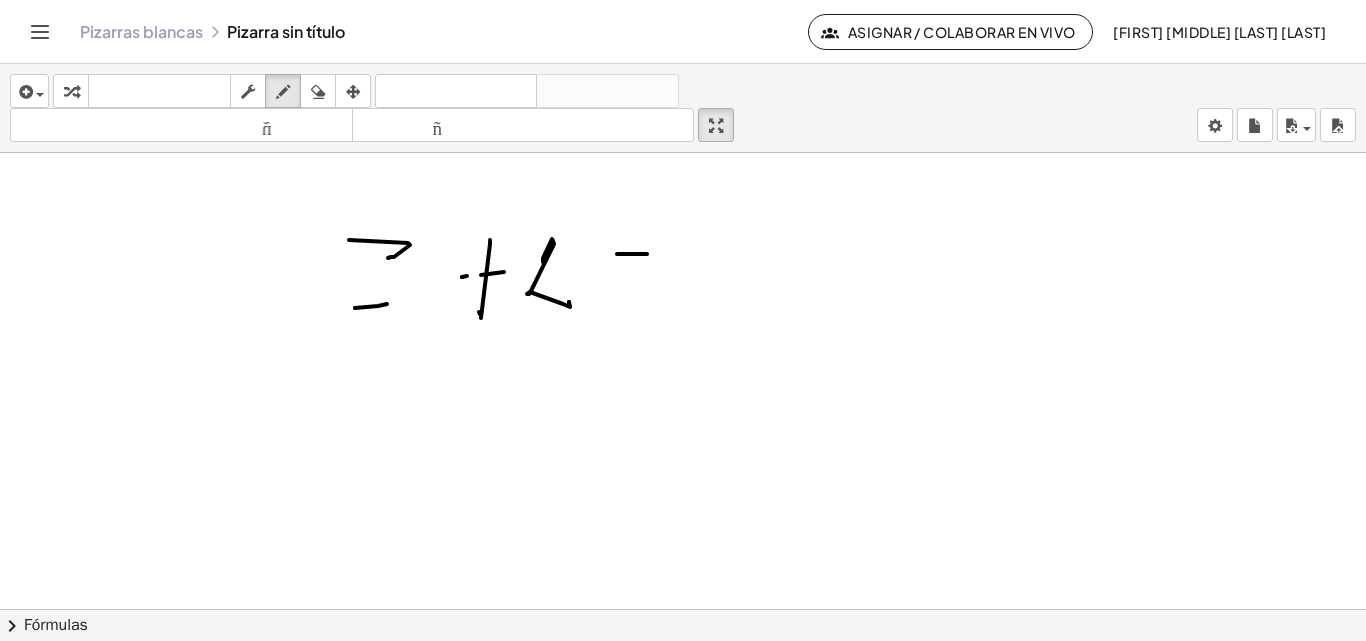 drag, startPoint x: 617, startPoint y: 254, endPoint x: 623, endPoint y: 275, distance: 21.84033 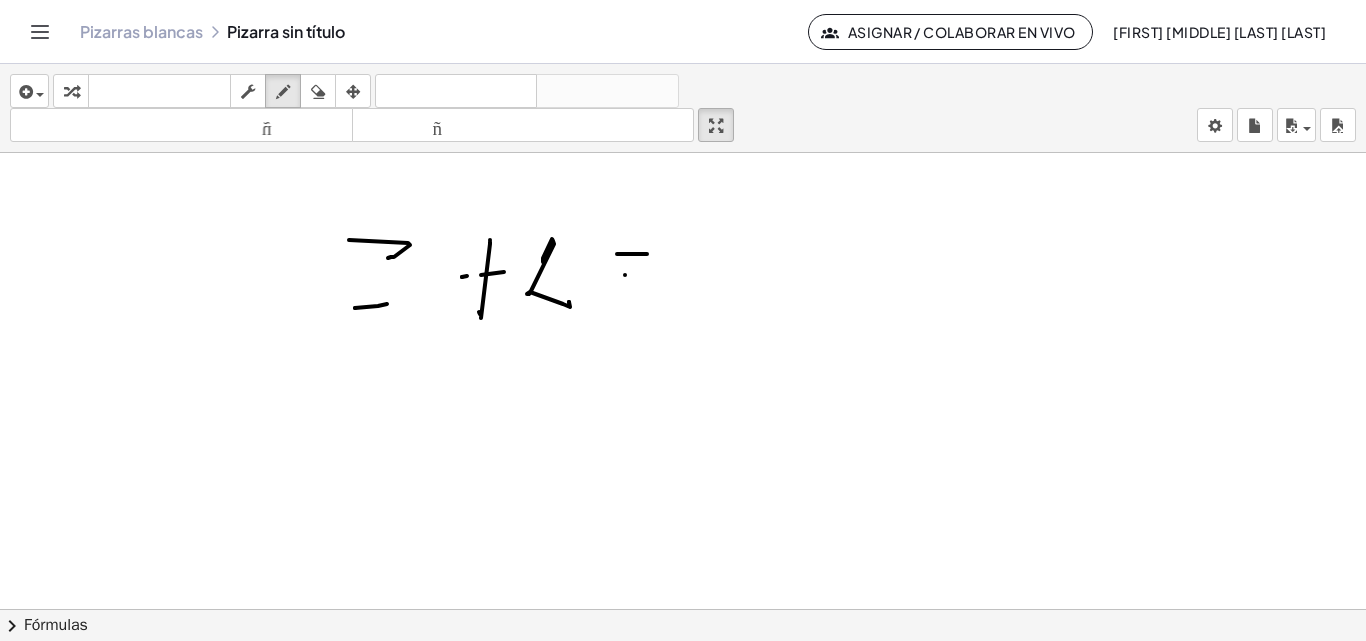drag, startPoint x: 625, startPoint y: 275, endPoint x: 655, endPoint y: 271, distance: 30.265491 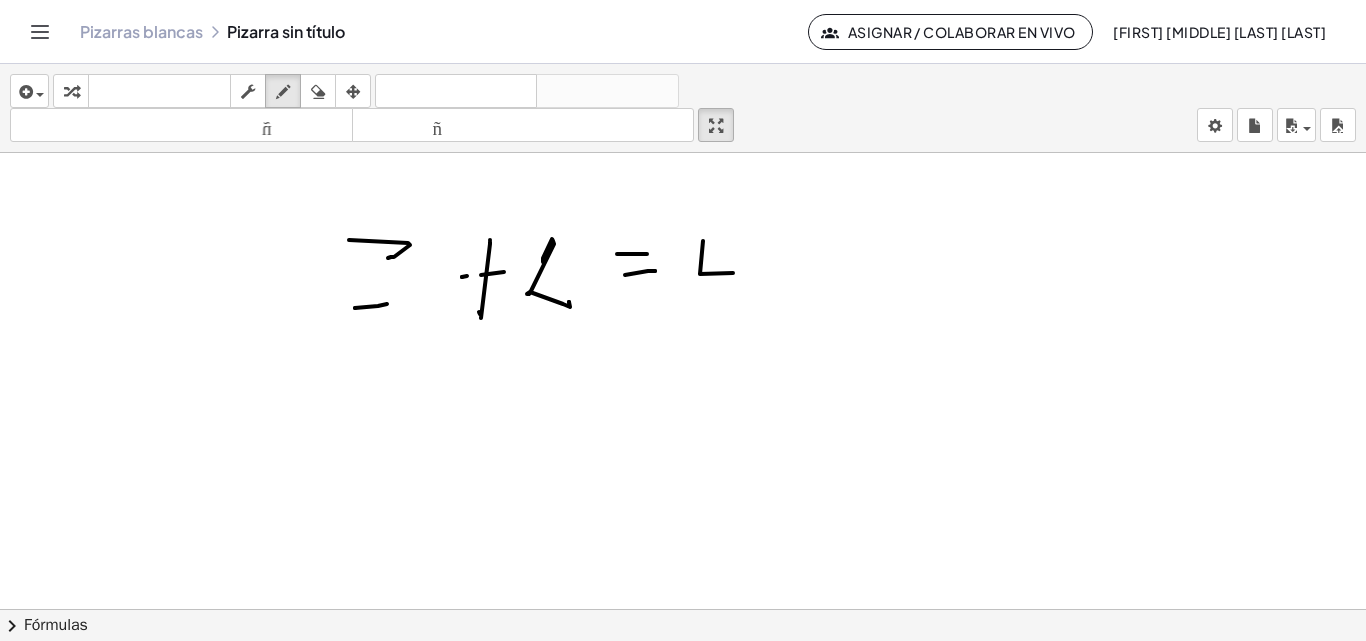 drag, startPoint x: 702, startPoint y: 252, endPoint x: 736, endPoint y: 271, distance: 38.948685 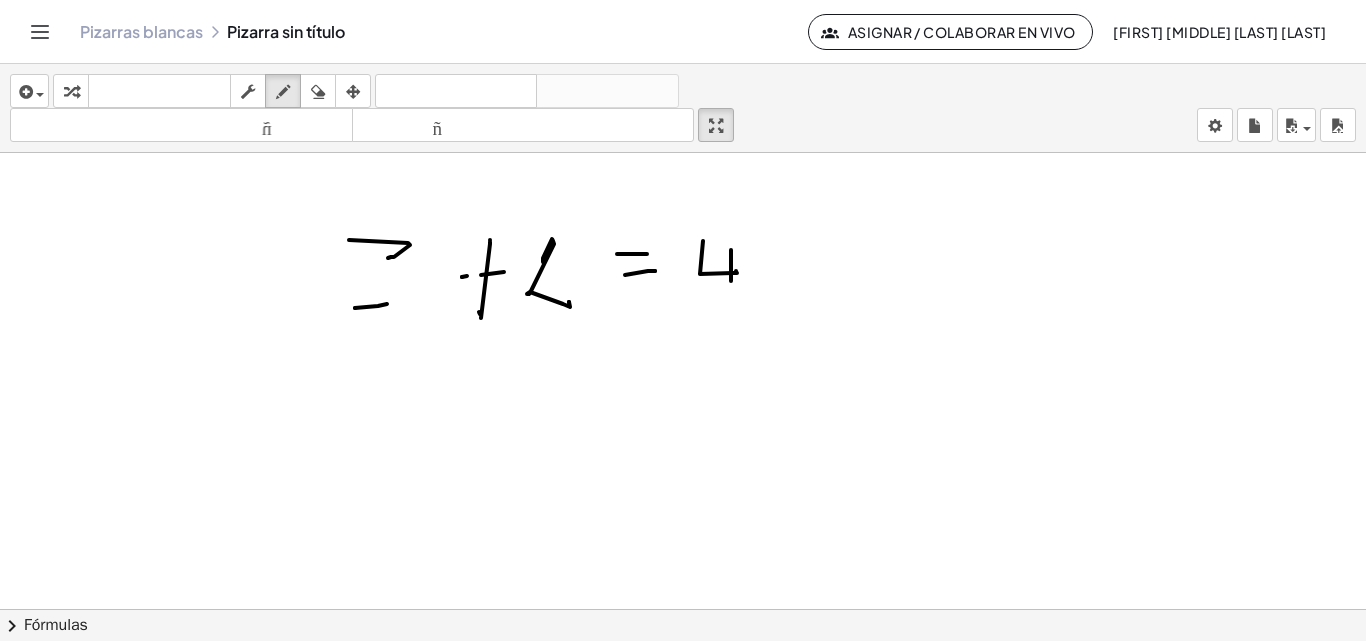 drag, startPoint x: 731, startPoint y: 250, endPoint x: 731, endPoint y: 295, distance: 45 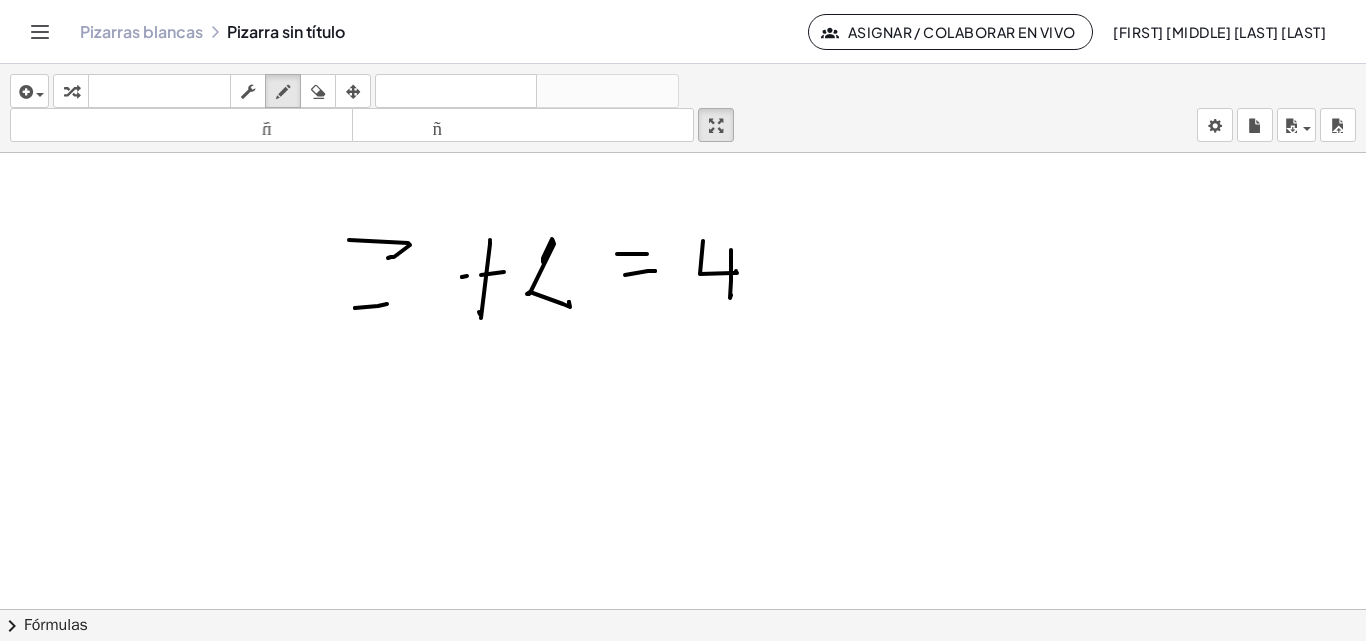 click at bounding box center [683, 223] 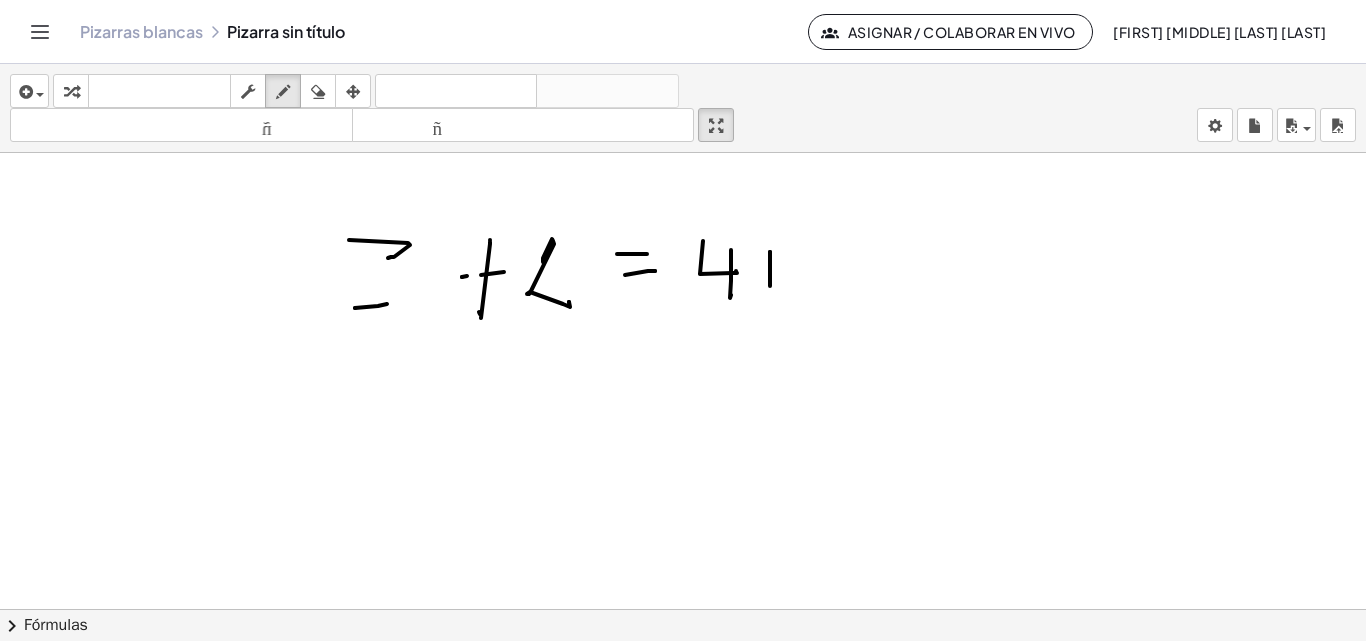 click at bounding box center [683, 223] 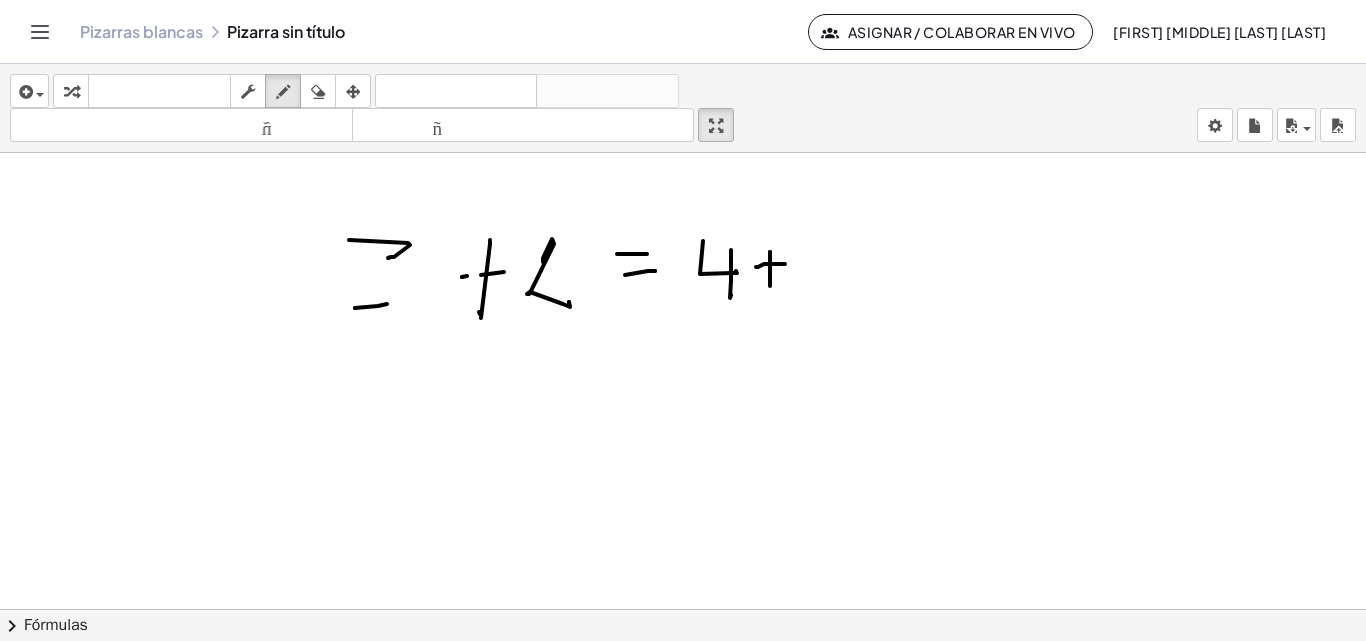 drag, startPoint x: 758, startPoint y: 267, endPoint x: 785, endPoint y: 264, distance: 27.166155 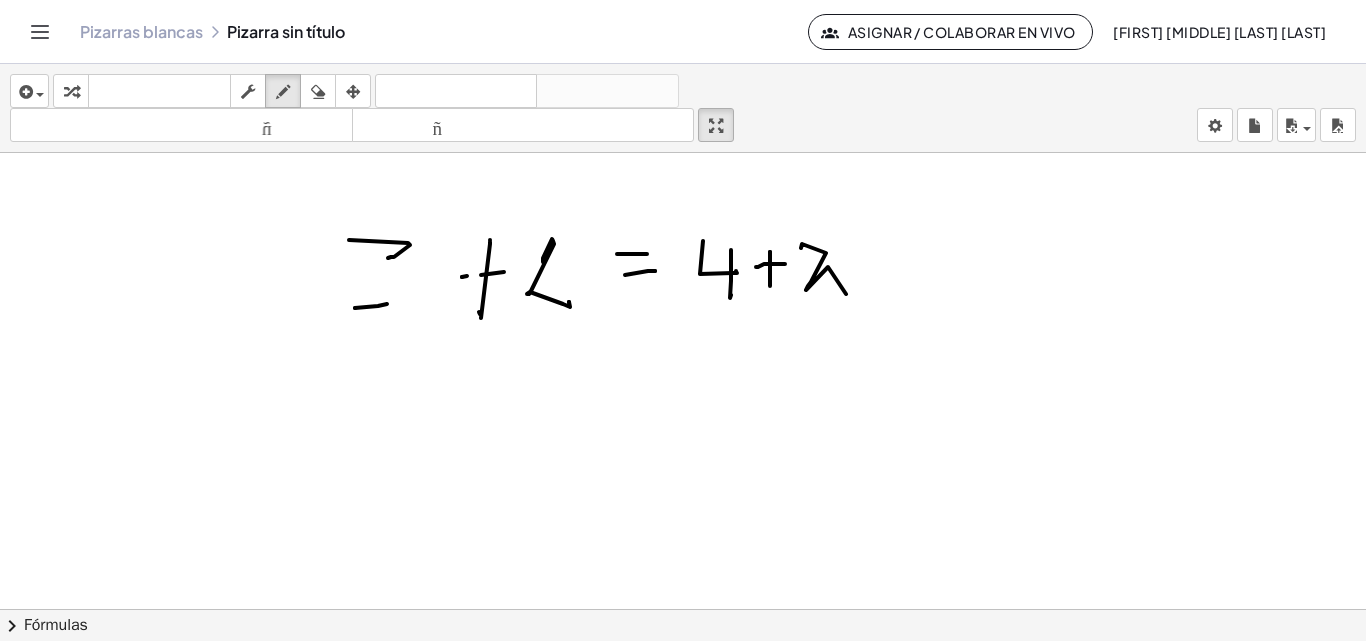 drag, startPoint x: 801, startPoint y: 248, endPoint x: 853, endPoint y: 276, distance: 59.05929 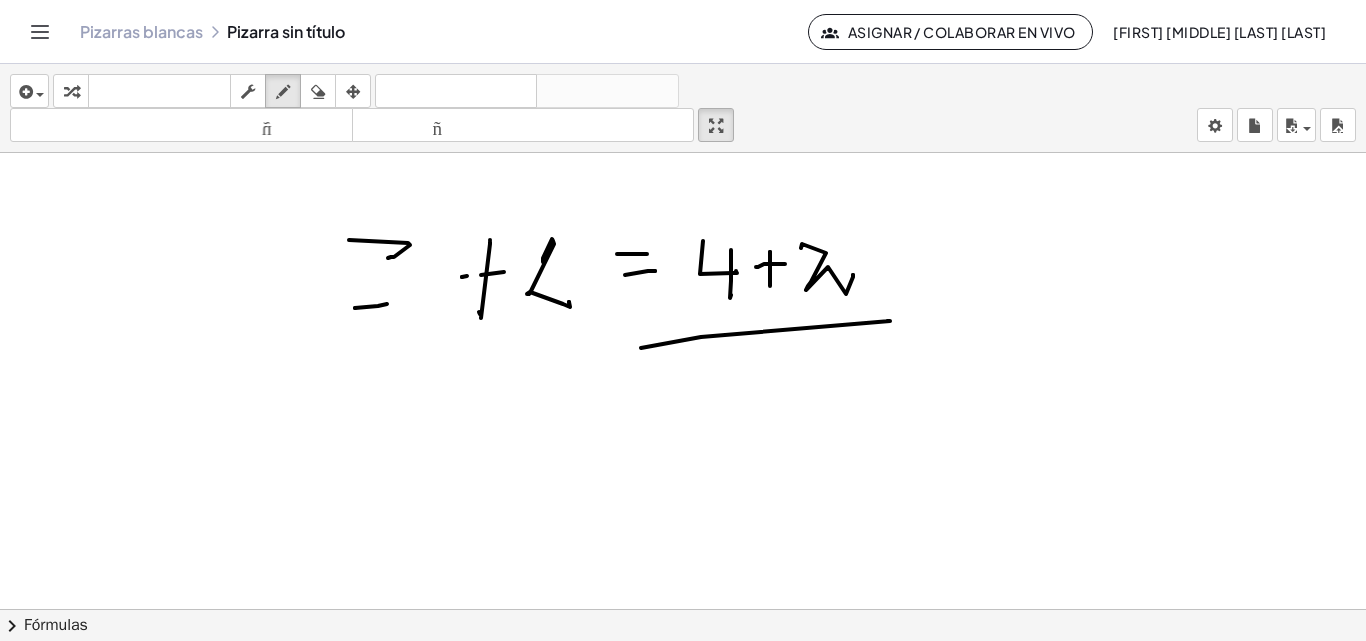 drag, startPoint x: 701, startPoint y: 337, endPoint x: 803, endPoint y: 364, distance: 105.51303 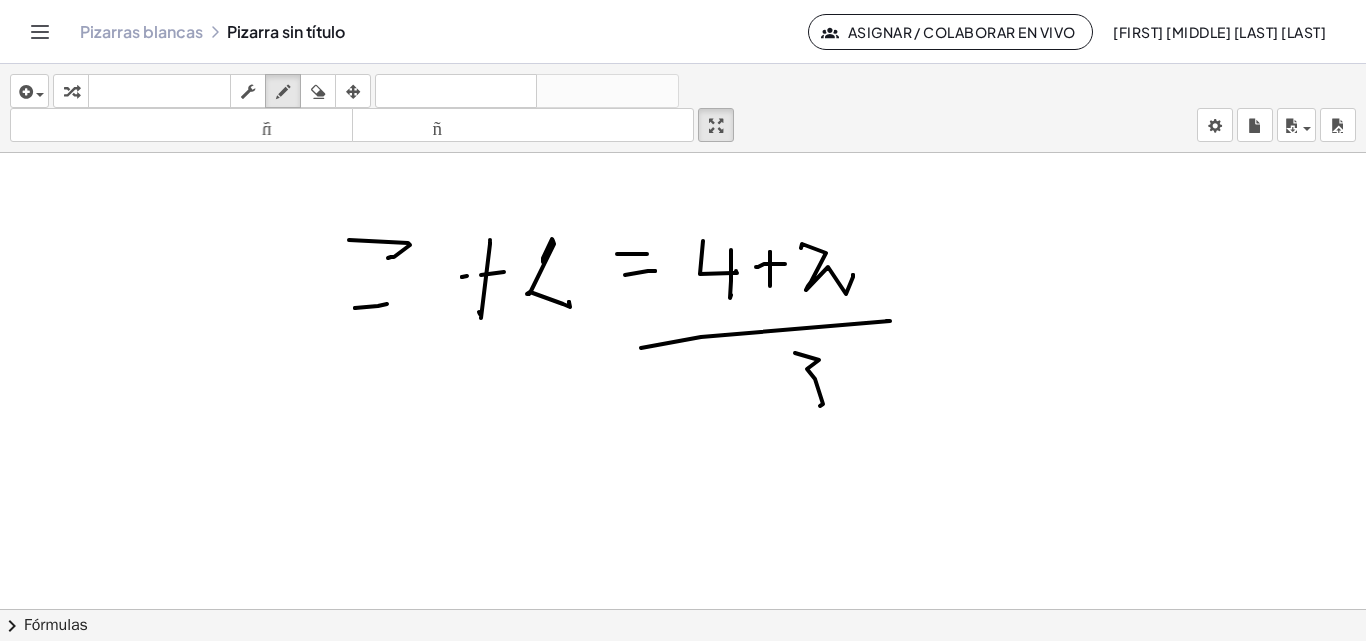 drag, startPoint x: 819, startPoint y: 360, endPoint x: 776, endPoint y: 407, distance: 63.702435 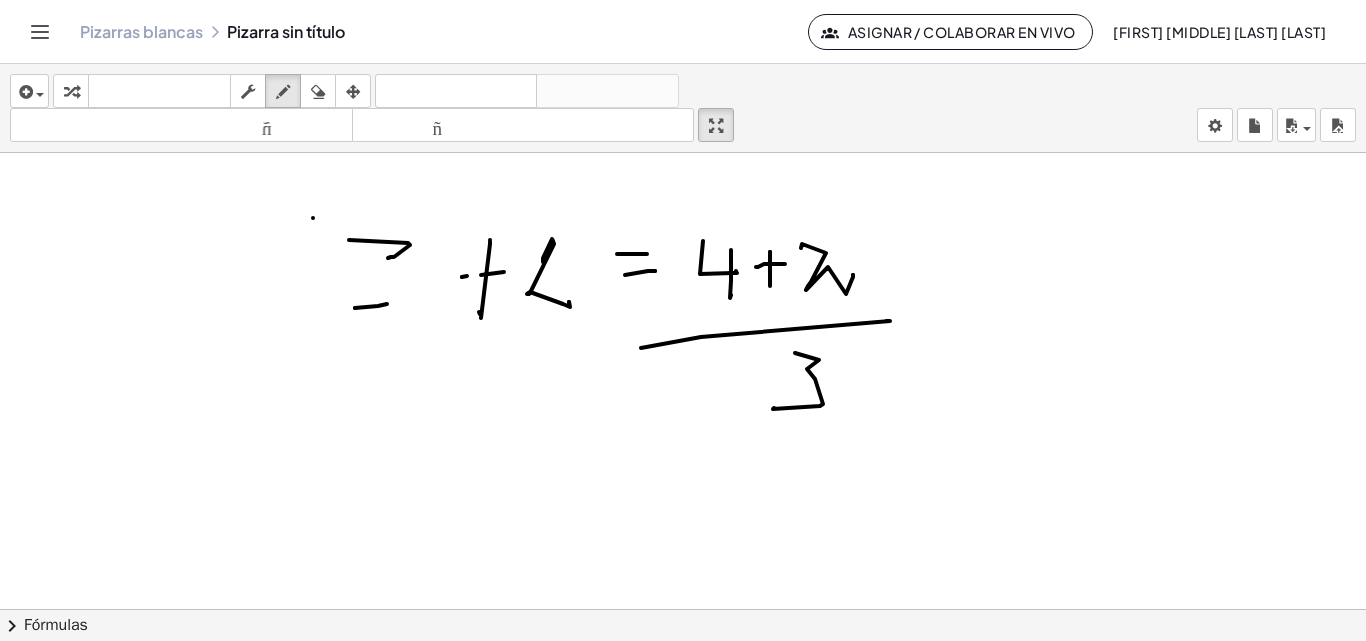 drag, startPoint x: 313, startPoint y: 218, endPoint x: 771, endPoint y: 211, distance: 458.0535 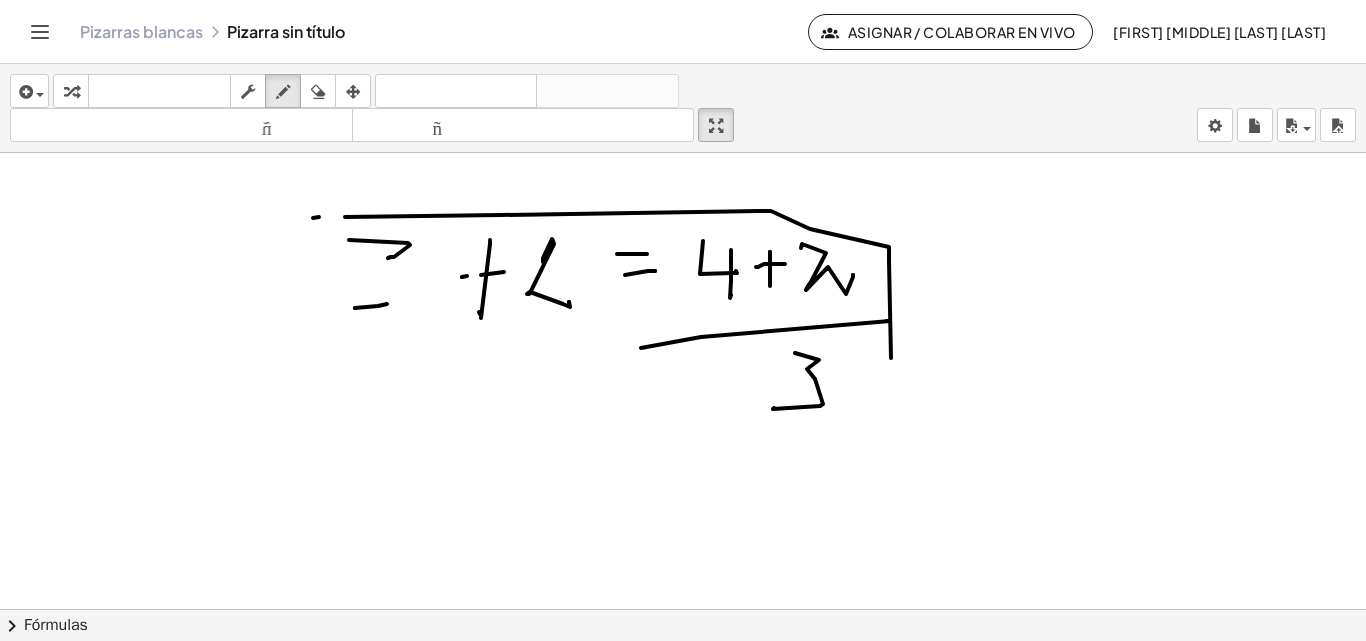 drag, startPoint x: 771, startPoint y: 211, endPoint x: 892, endPoint y: 363, distance: 194.28073 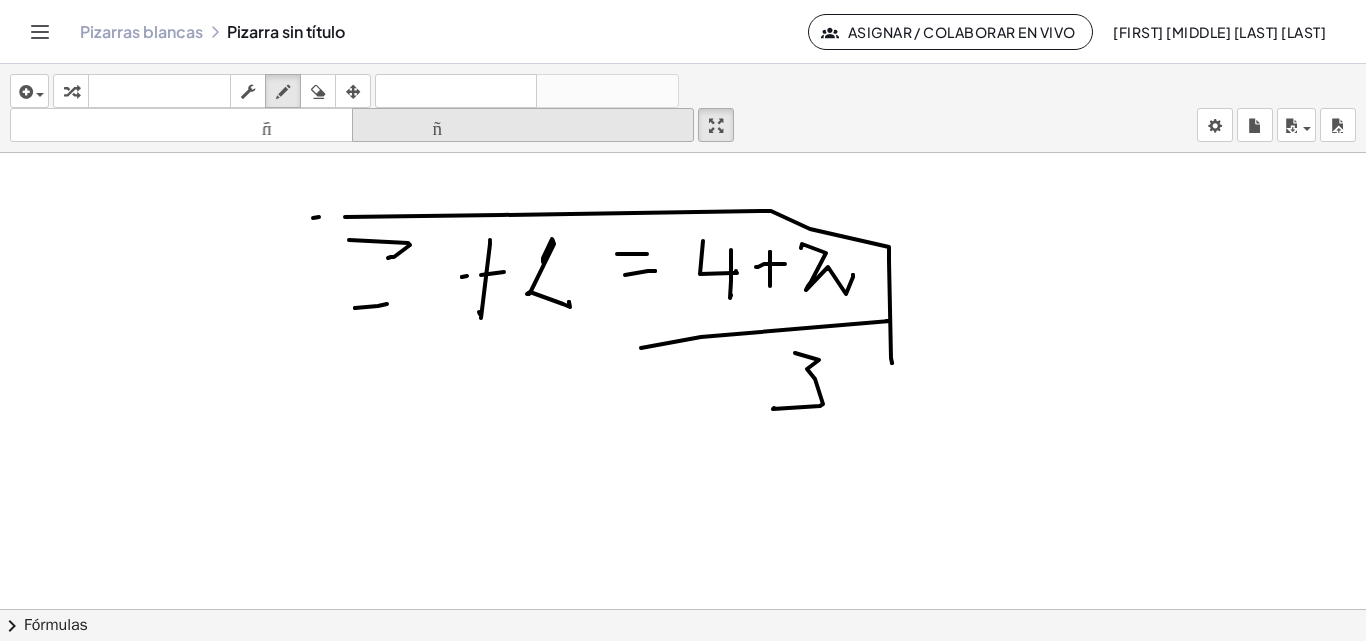 click at bounding box center [353, 91] 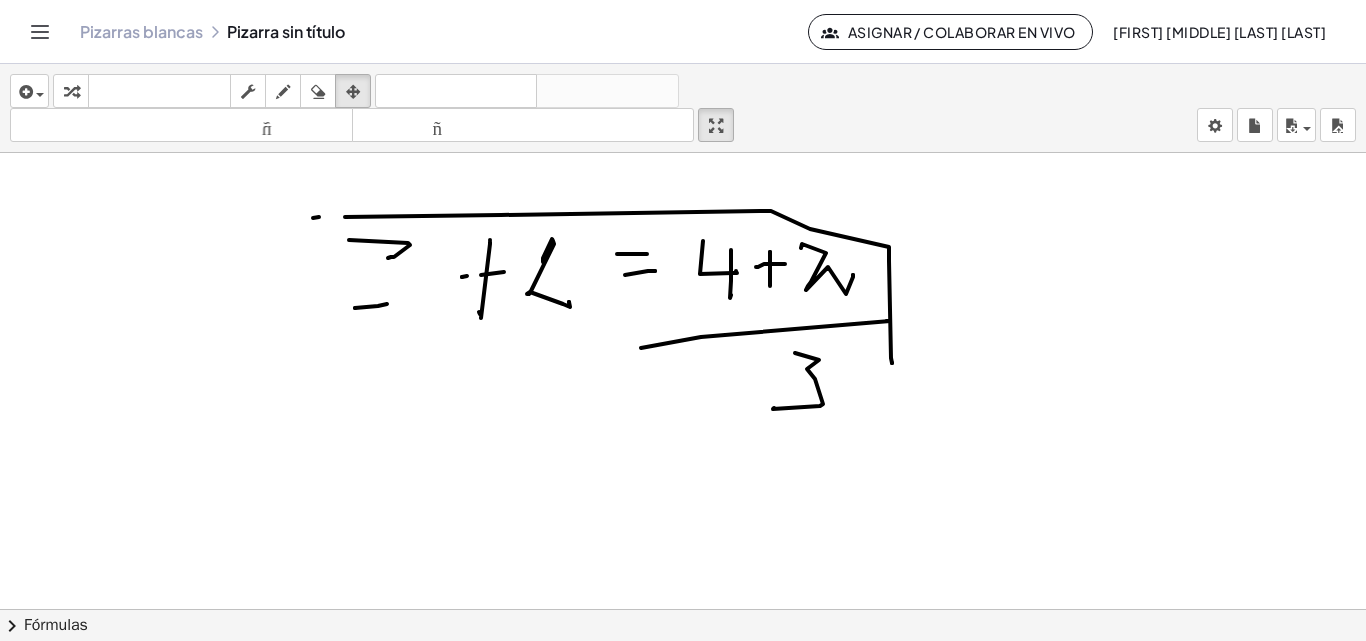 drag, startPoint x: 537, startPoint y: 265, endPoint x: 619, endPoint y: 263, distance: 82.02438 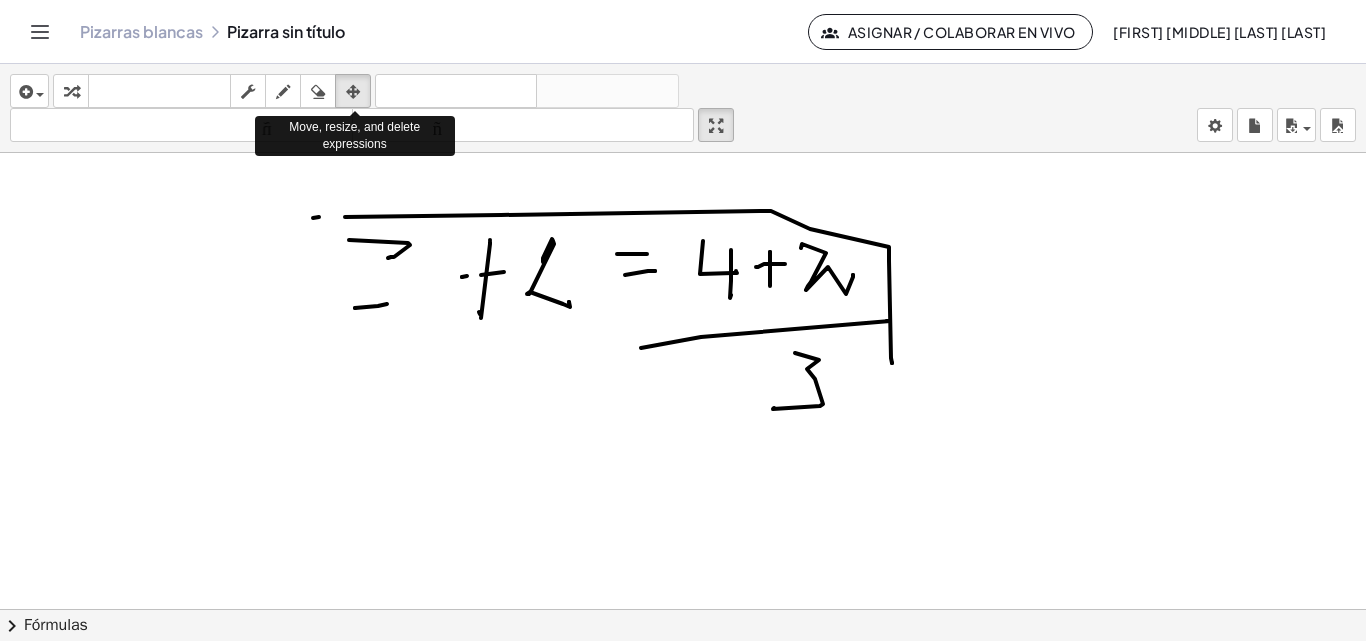 drag, startPoint x: 353, startPoint y: 88, endPoint x: 490, endPoint y: 219, distance: 189.55211 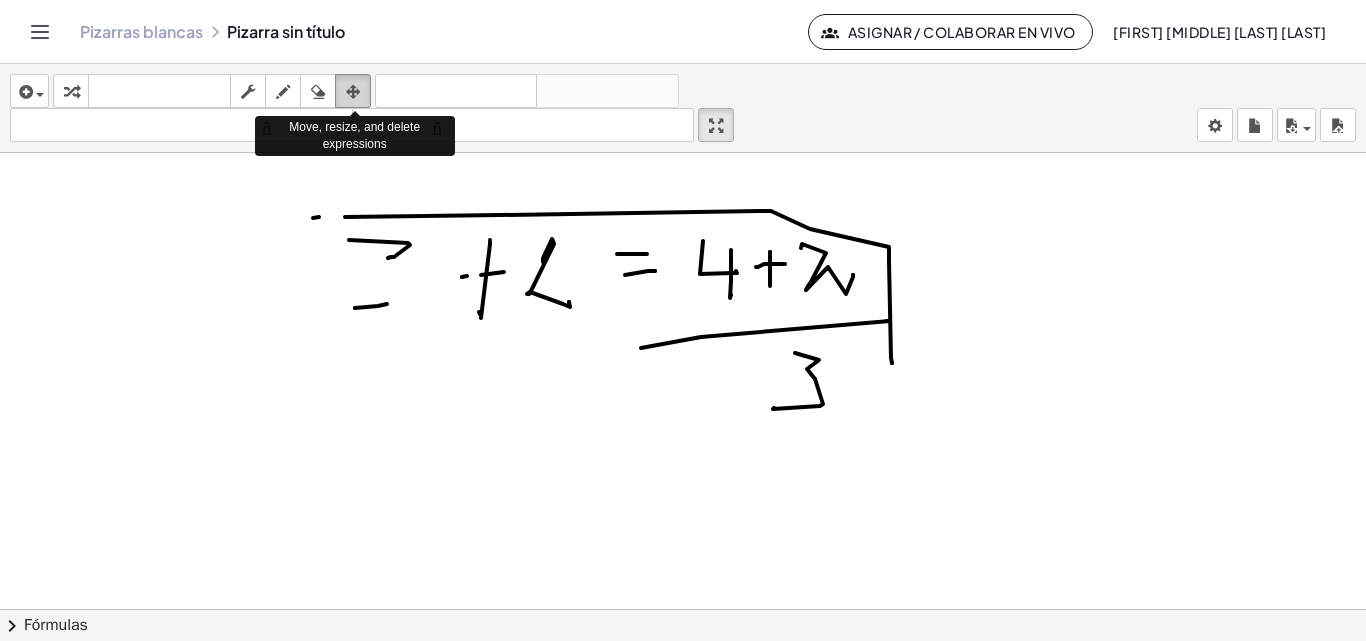 click at bounding box center [353, 92] 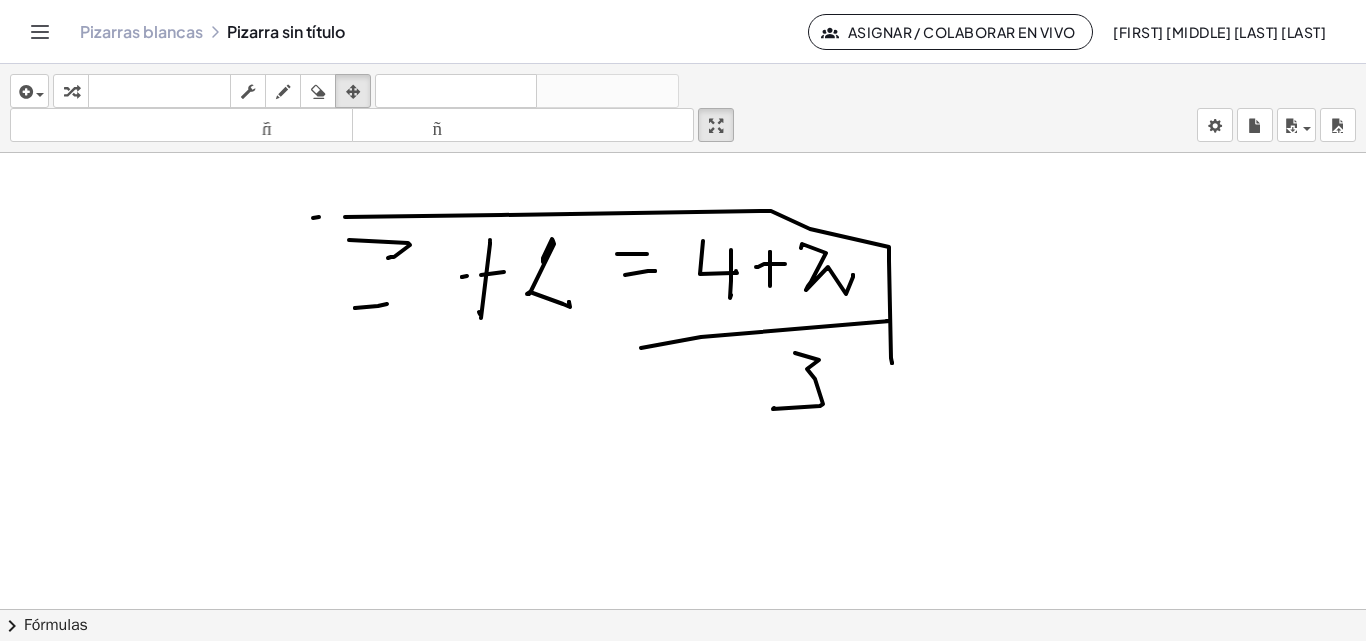 click at bounding box center (683, 223) 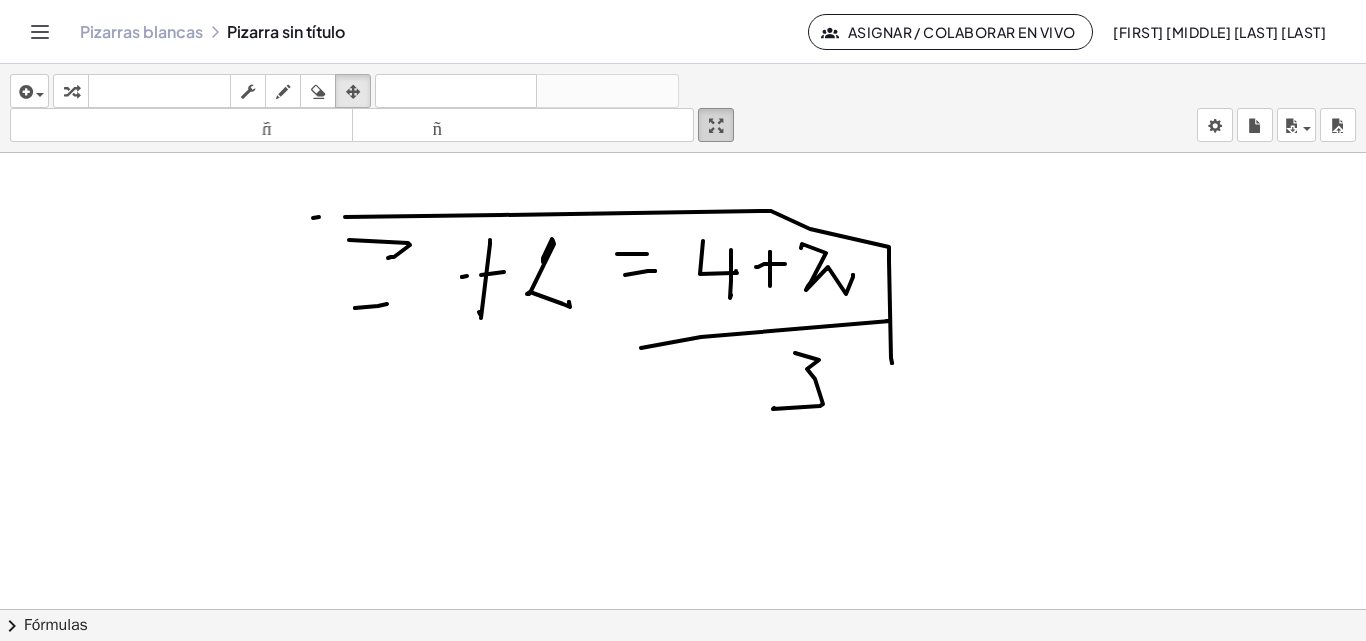 drag, startPoint x: 714, startPoint y: 271, endPoint x: 731, endPoint y: 126, distance: 145.99315 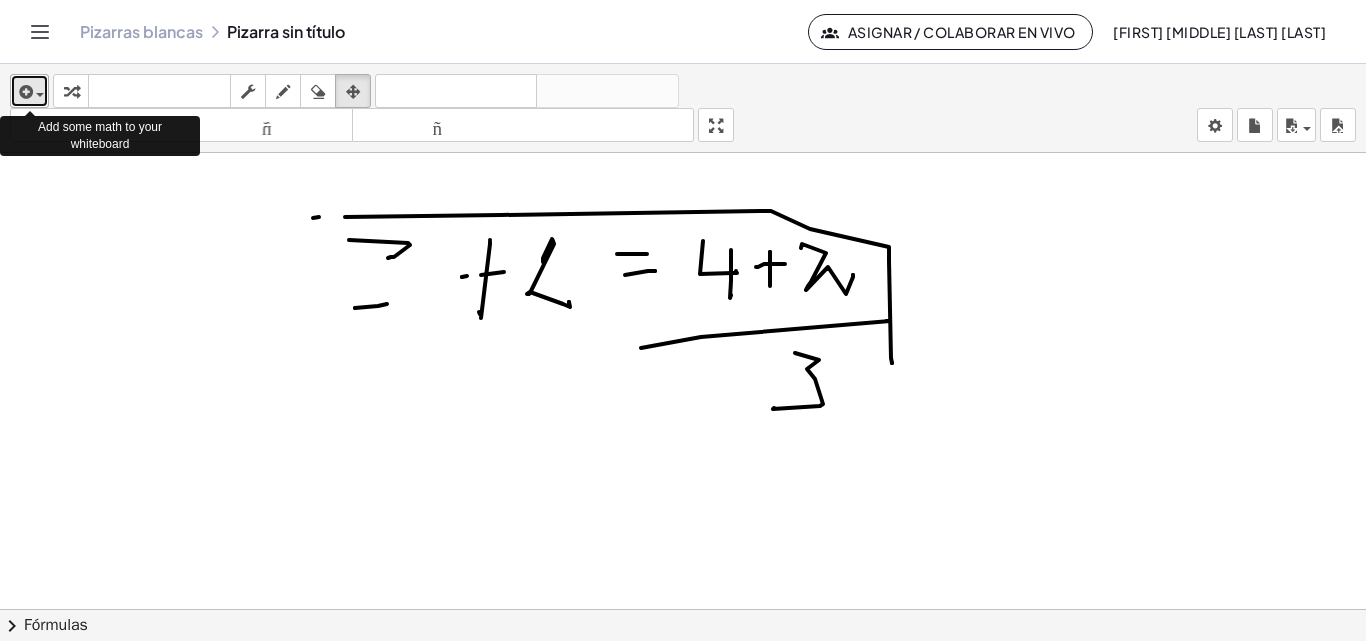 click on "insertar" at bounding box center [29, 91] 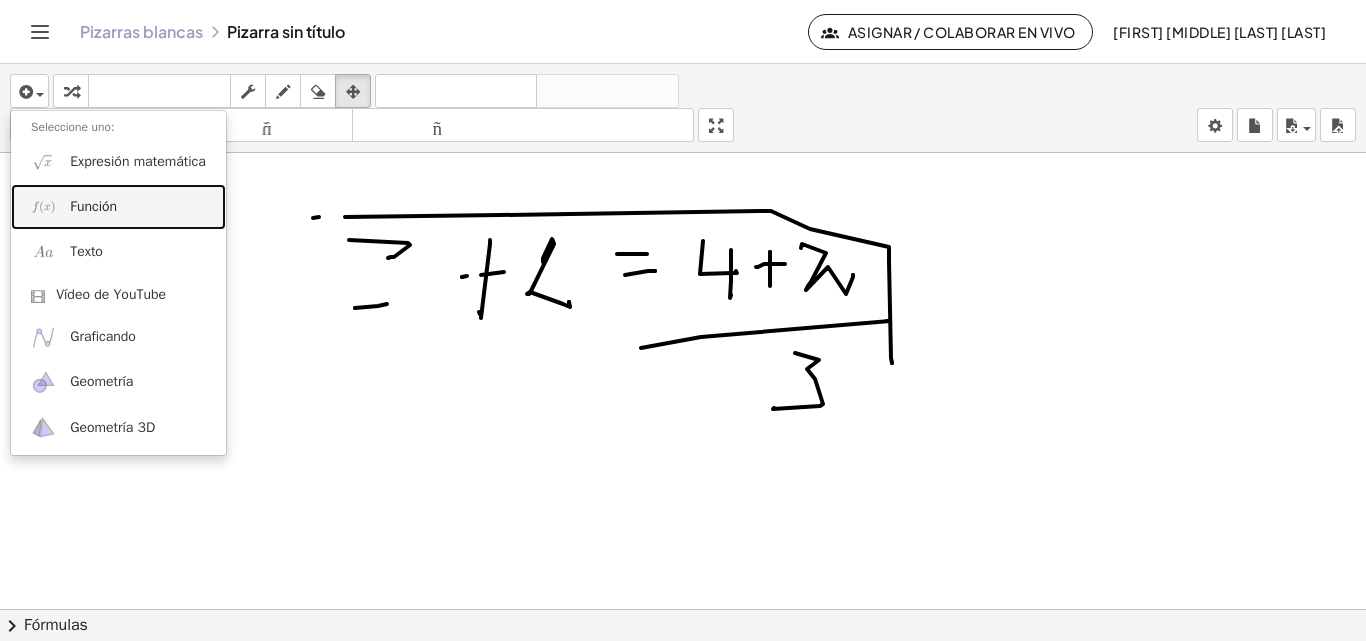 click on "Función" at bounding box center (93, 206) 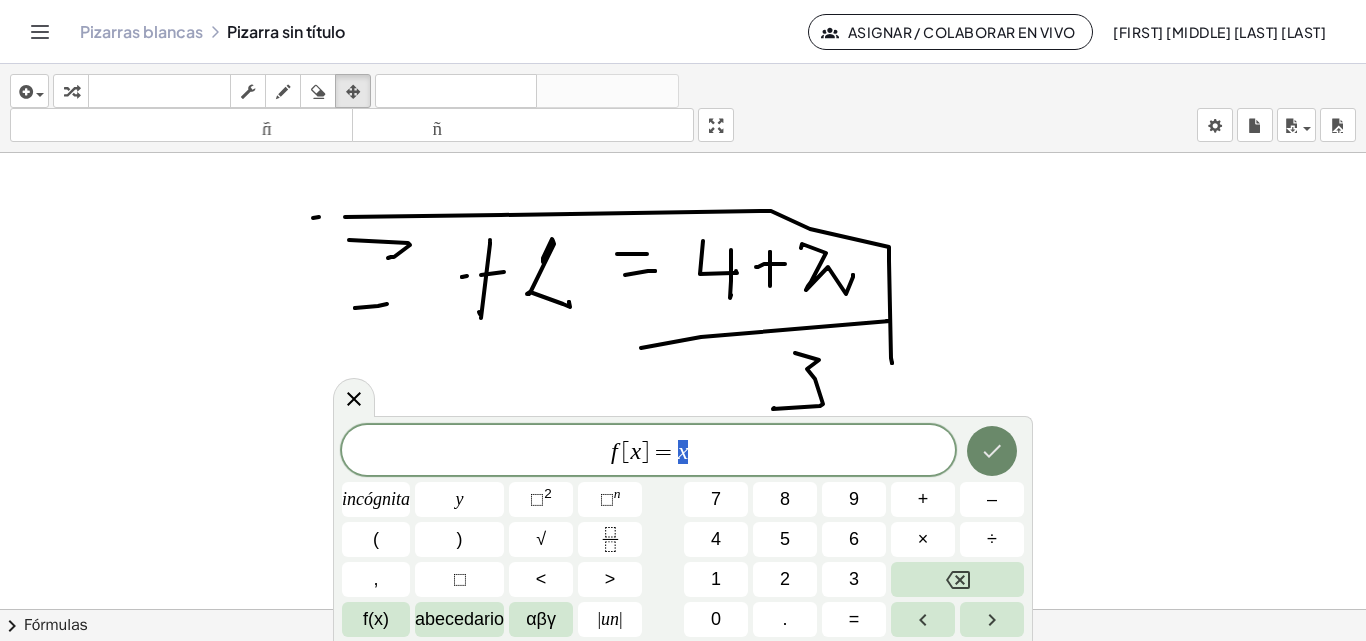 click at bounding box center [992, 451] 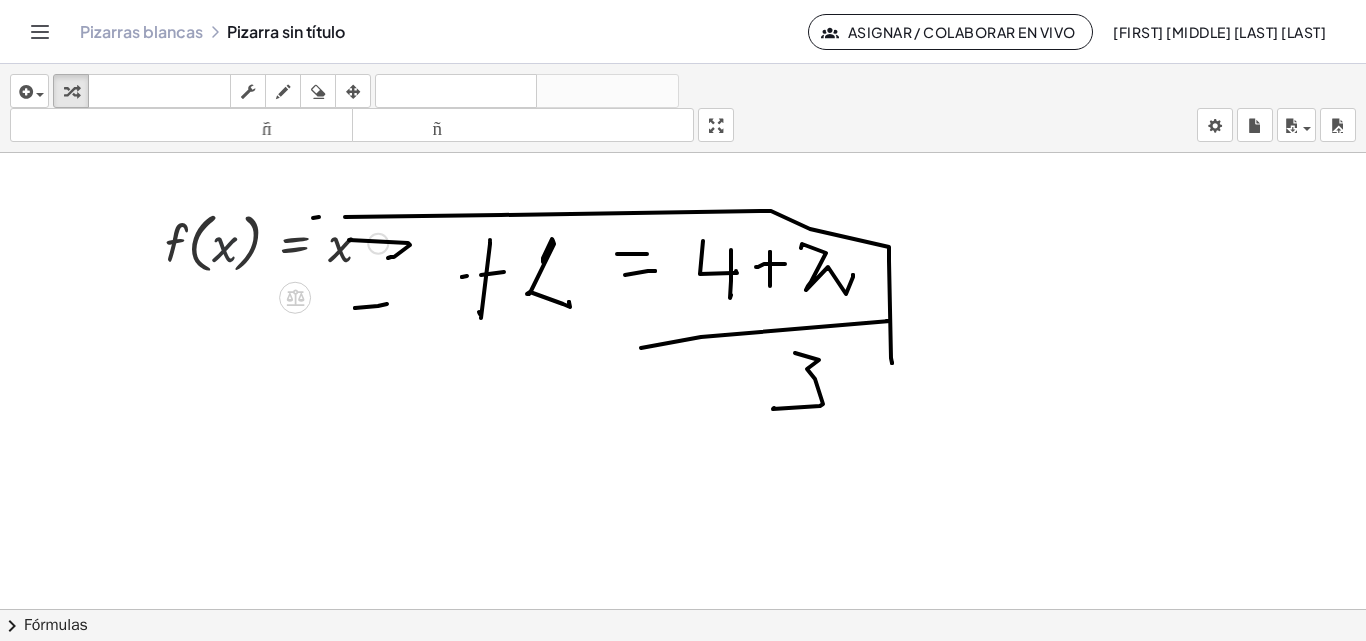 click at bounding box center (276, 242) 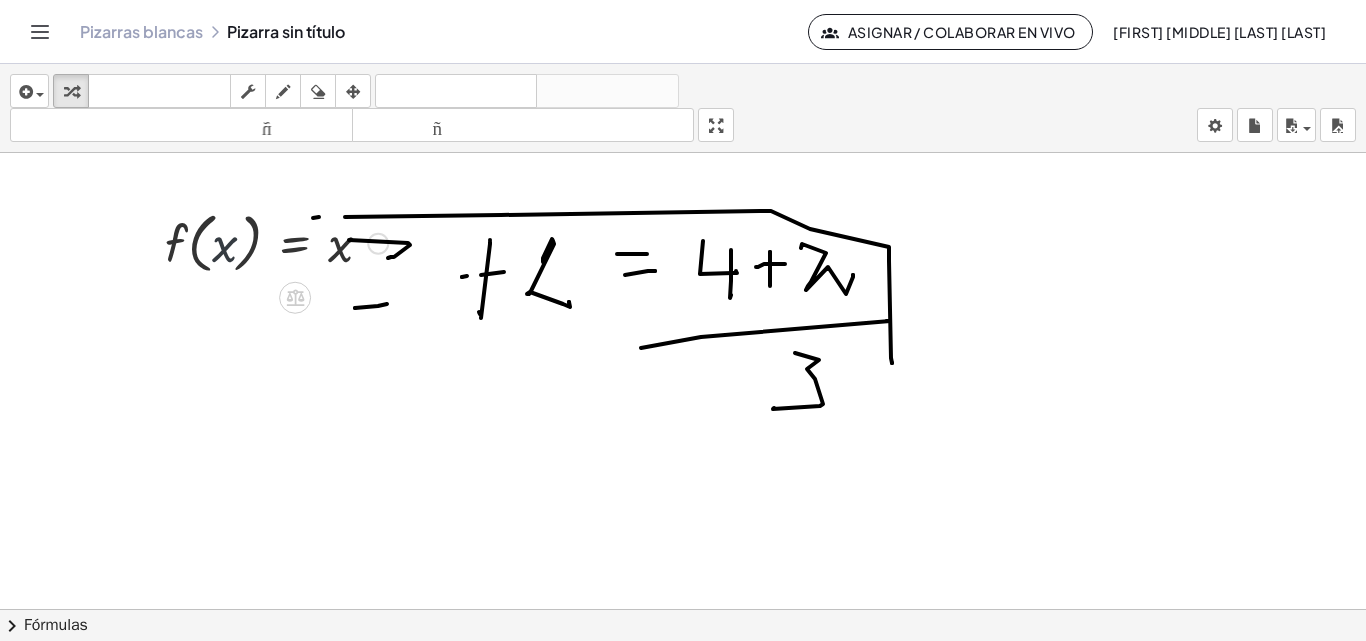 click at bounding box center (276, 242) 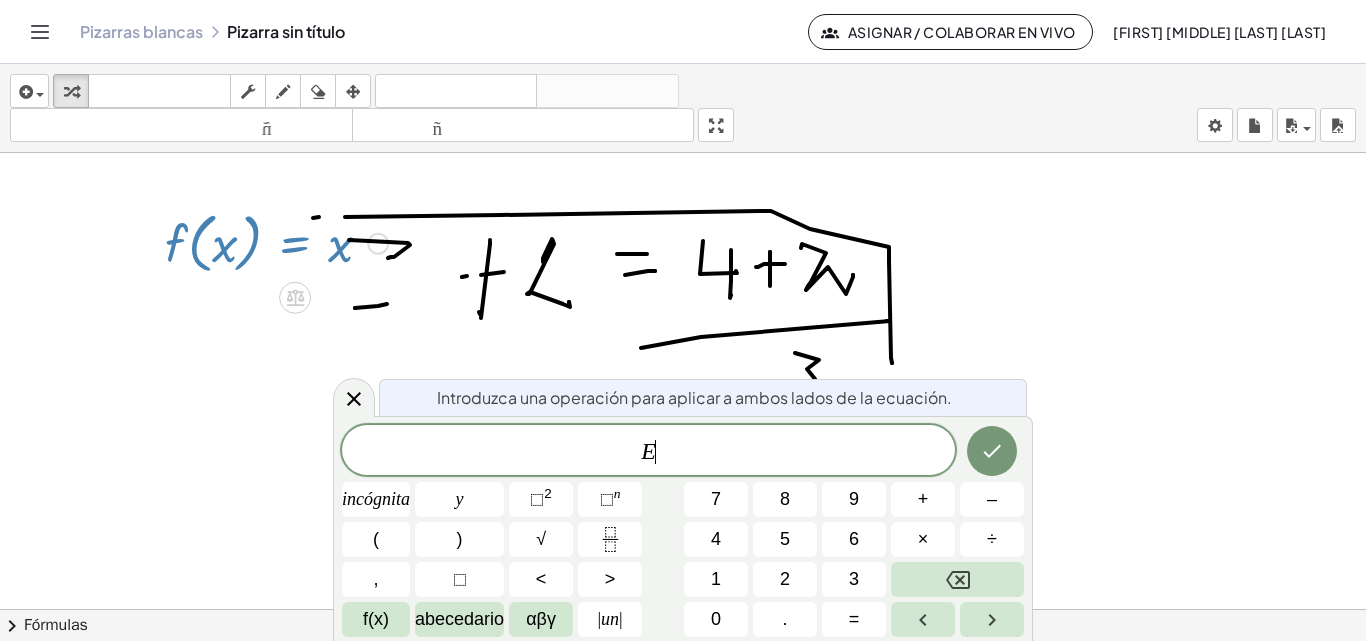 click on "[FIRST] [MIDDLE] [LAST] [LAST]" at bounding box center (1219, 32) 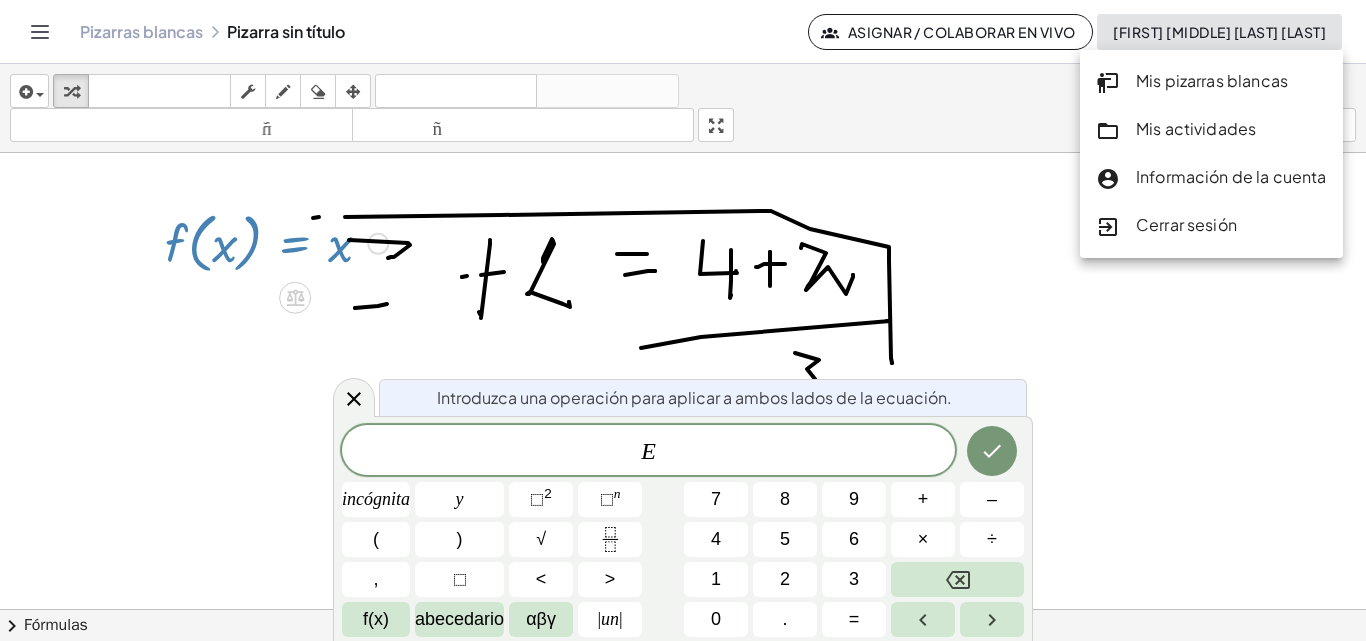 click on "Cerrar sesión" at bounding box center (1186, 224) 